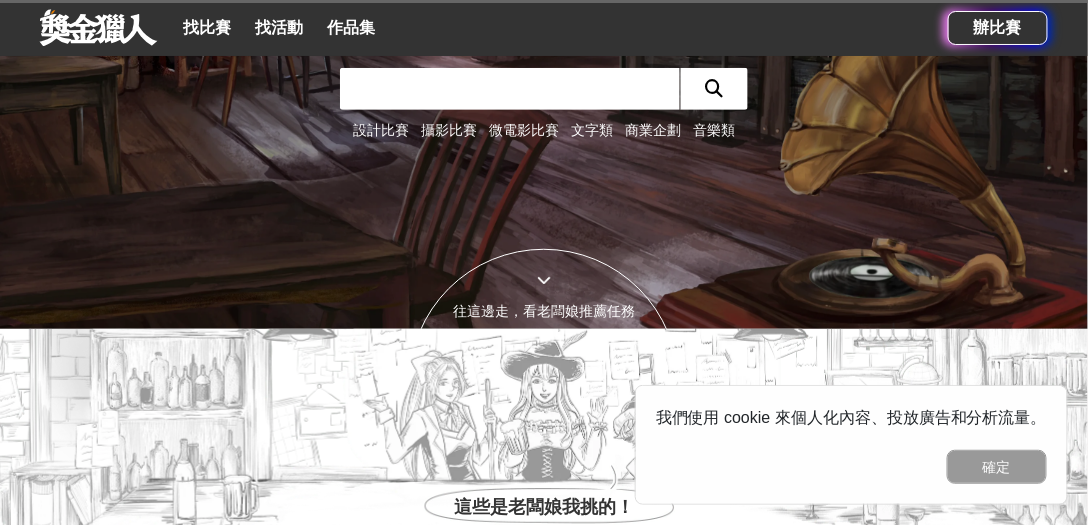 scroll, scrollTop: 285, scrollLeft: 0, axis: vertical 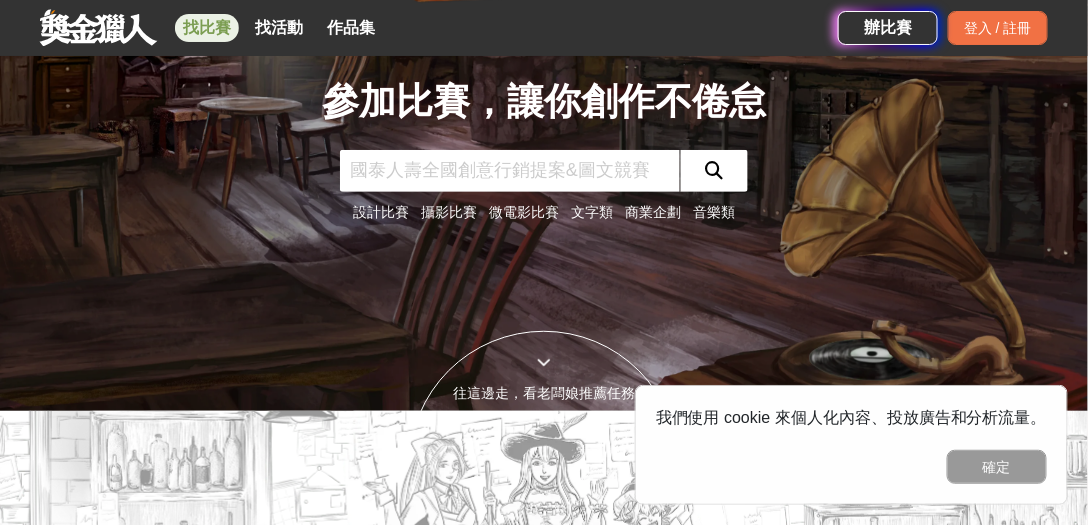 click on "找比賽" at bounding box center (207, 28) 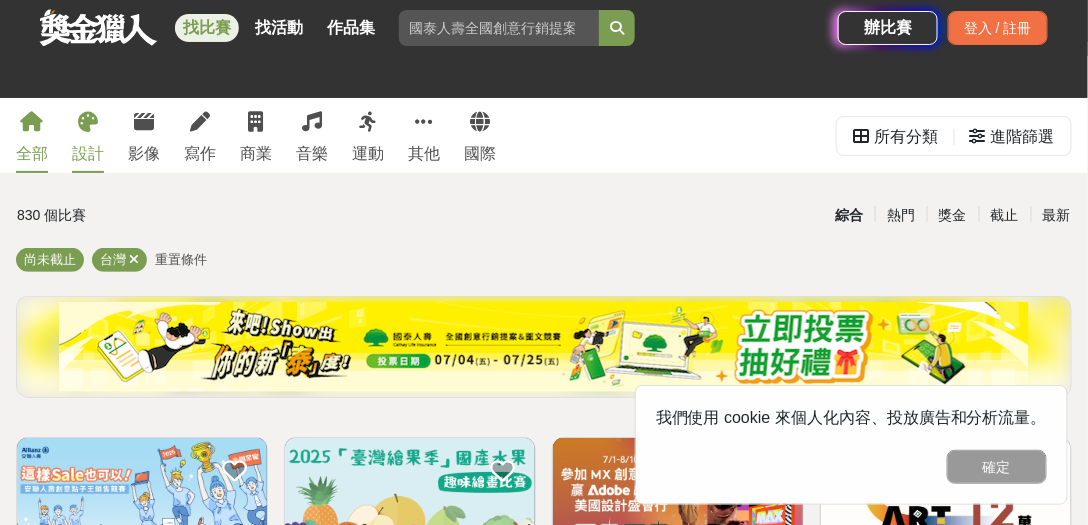 click on "設計" at bounding box center [88, 154] 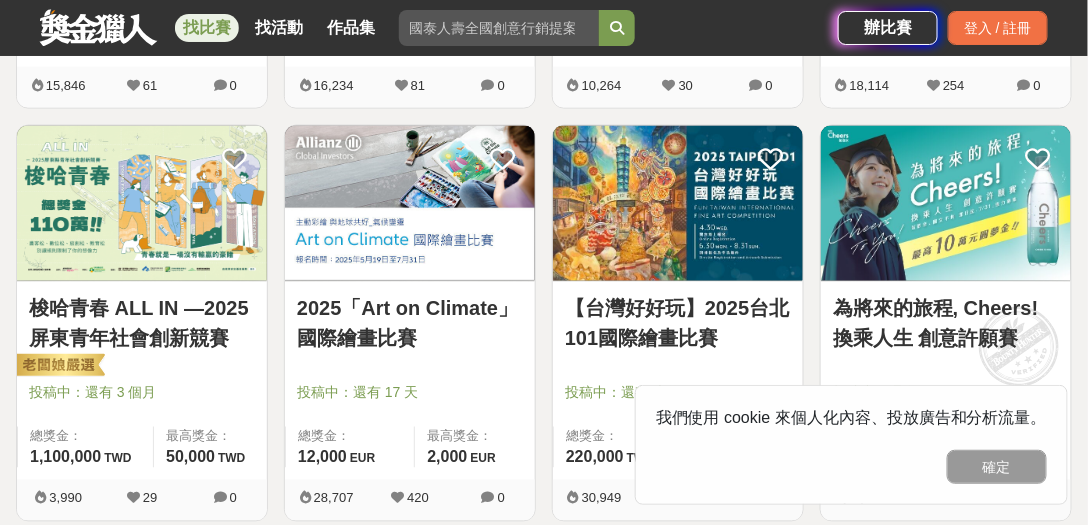 scroll, scrollTop: 742, scrollLeft: 0, axis: vertical 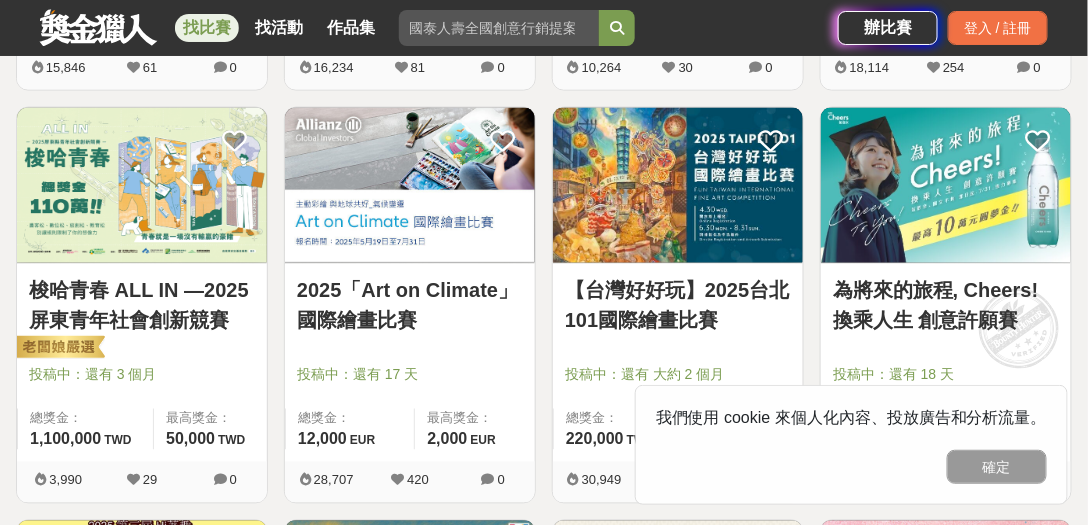 click on "【台灣好好玩】2025台北101國際繪畫比賽" at bounding box center (678, 306) 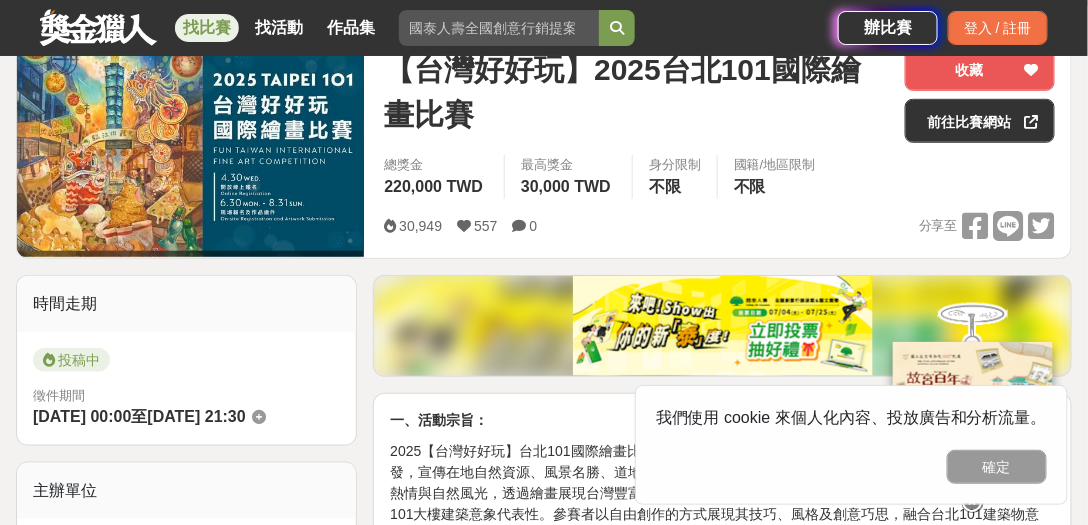 scroll, scrollTop: 285, scrollLeft: 0, axis: vertical 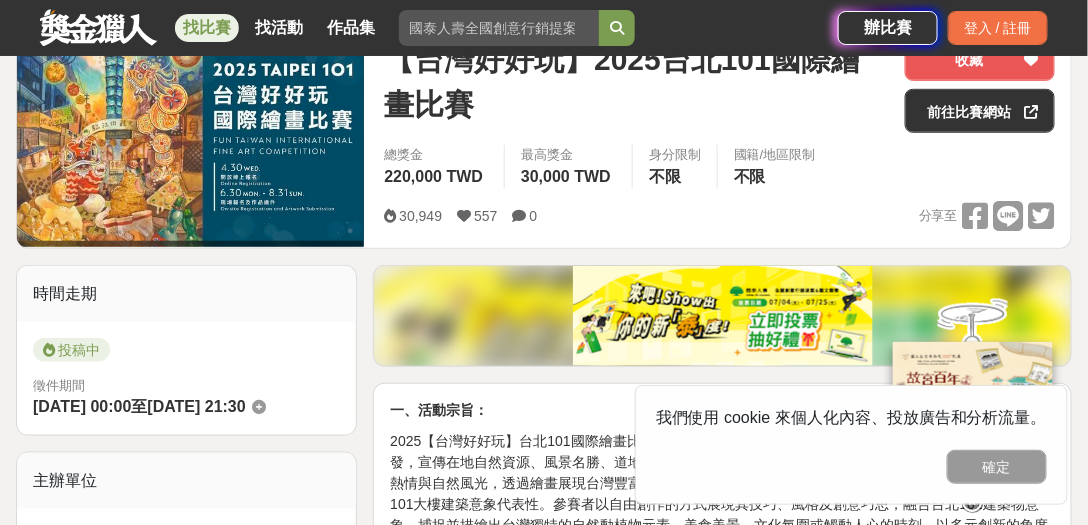 click on "【台灣好好玩】2025台北101國際繪畫比賽 收藏 前往比賽網站 總獎金 220,000   TWD 最高獎金 30,000   TWD 身分限制 不限 國籍/地區限制 不限 30,949 557 0 分享至 收藏 前往比賽網站" at bounding box center (719, 134) 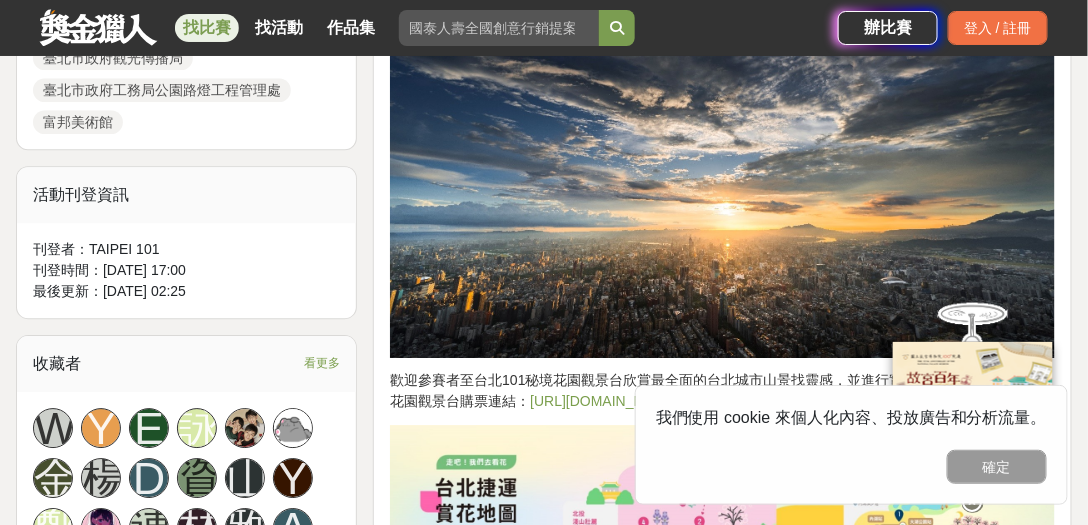scroll, scrollTop: 1485, scrollLeft: 0, axis: vertical 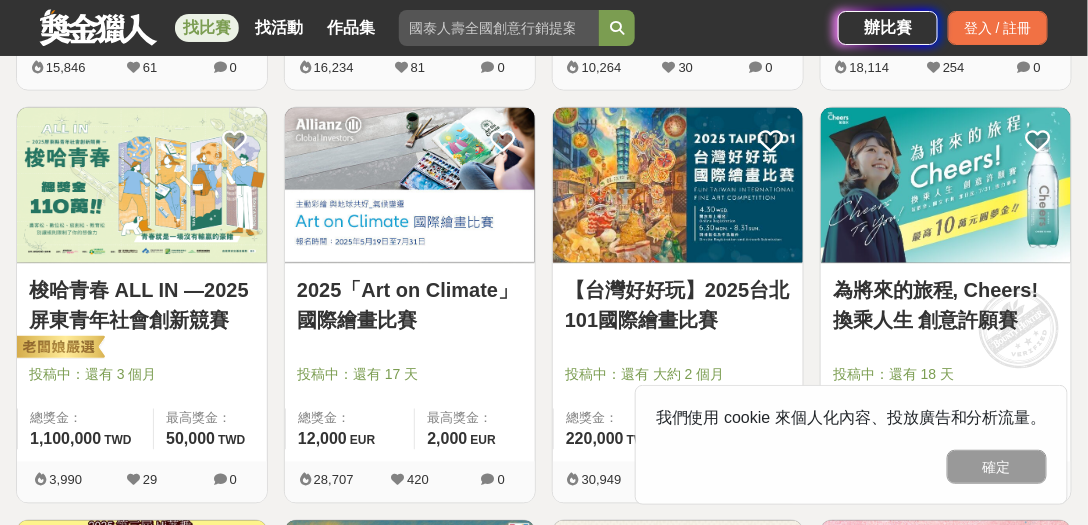 click on "2025「Art on Climate」國際繪畫比賽" at bounding box center (410, 306) 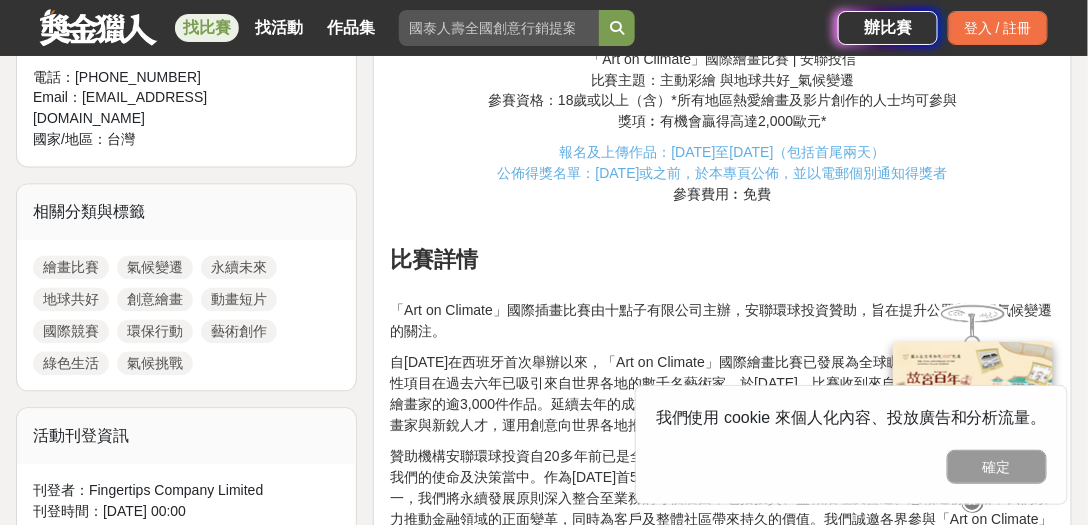 scroll, scrollTop: 857, scrollLeft: 0, axis: vertical 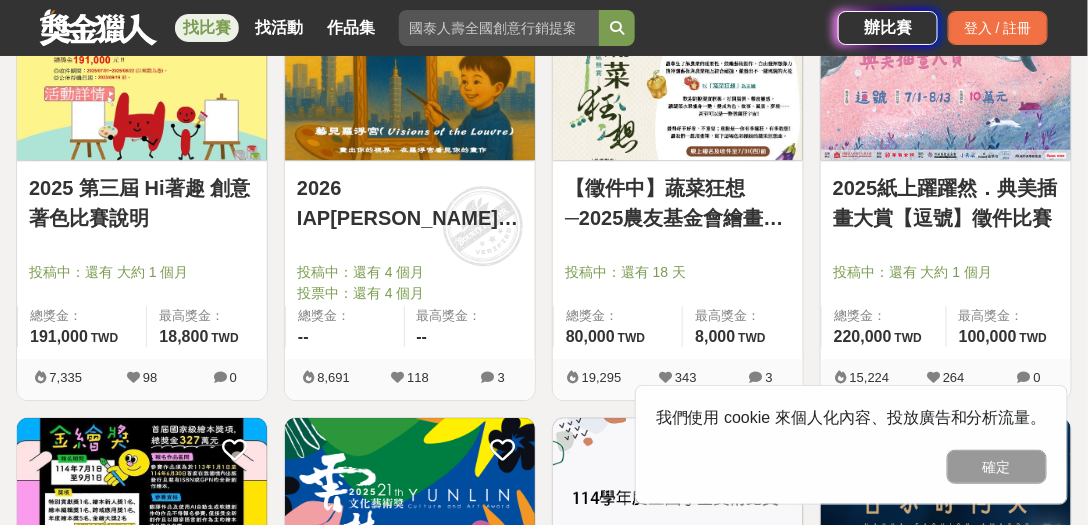 click on "2026 IAP[PERSON_NAME]宮國際藝術展徵件" at bounding box center (410, 203) 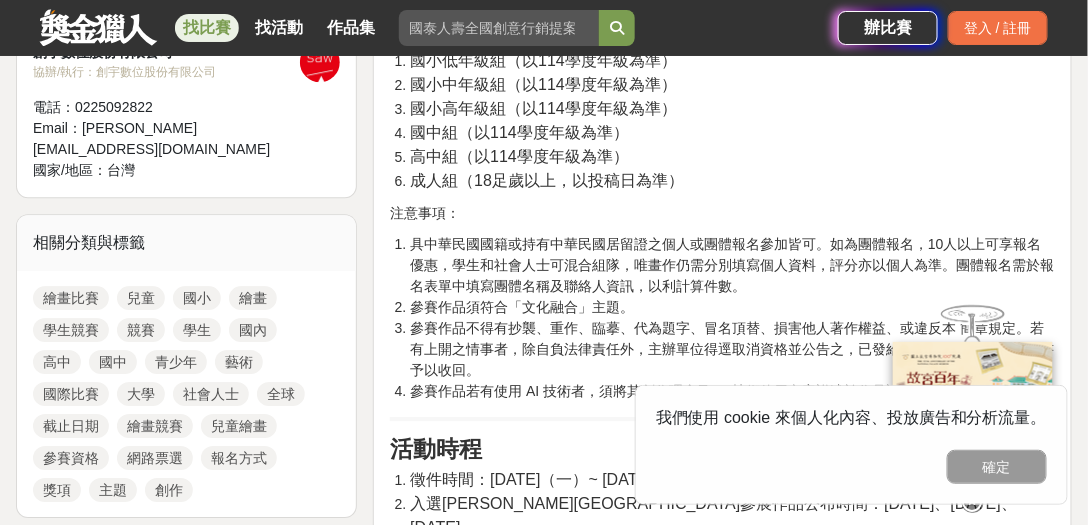 scroll, scrollTop: 1625, scrollLeft: 0, axis: vertical 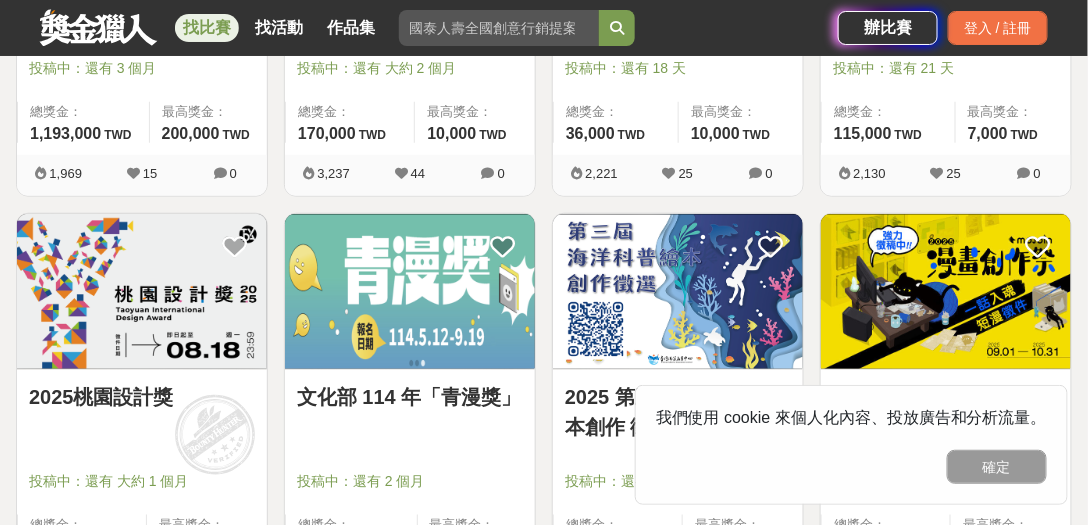 click on "183   個比賽 綜合 熱門 獎金 截止 最新 繪畫比賽 平面設計比賽 產品設計比賽 綜合設計 尚未截止 台灣 重置條件 2025「臺灣繪果季」國產水果趣味繪畫比賽 投稿中：還有 2 個月 總獎金： 39,000 39,000 TWD 最高獎金： -- 15,846 61 0 Logitech MX 創意挑戰賽 投稿中：還有 28 天 總獎金： 139,280 139,280 TWD 最高獎金： -- 16,234 81 0 2025 Tuying Art 藝術節 社群圖文｜攝影 徵件競賽活動 投稿中：還有 28 天 總獎金： 120,000 120,000 TWD 最高獎金： 20,000 TWD 10,264 30 0 2025 玩具及生活用品創意設計競賽 投稿中：還有 3 個月 總獎金： 600,000 600,000 TWD 最高獎金： 100,000 TWD 18,114 254 0 梭哈青春 ALL IN —2025屏東青年社會創新競賽 投稿中：還有 3 個月 總獎金： 1,100,000 110 萬 TWD 最高獎金： 50,000 TWD 3,990 29 0 2025「Art on Climate」國際繪畫比賽 投稿中：還有 17 天 總獎金： 12,000 12,000 EUR 最高獎金： 2,000 EUR 28,707 420 0 0" at bounding box center (544, -625) 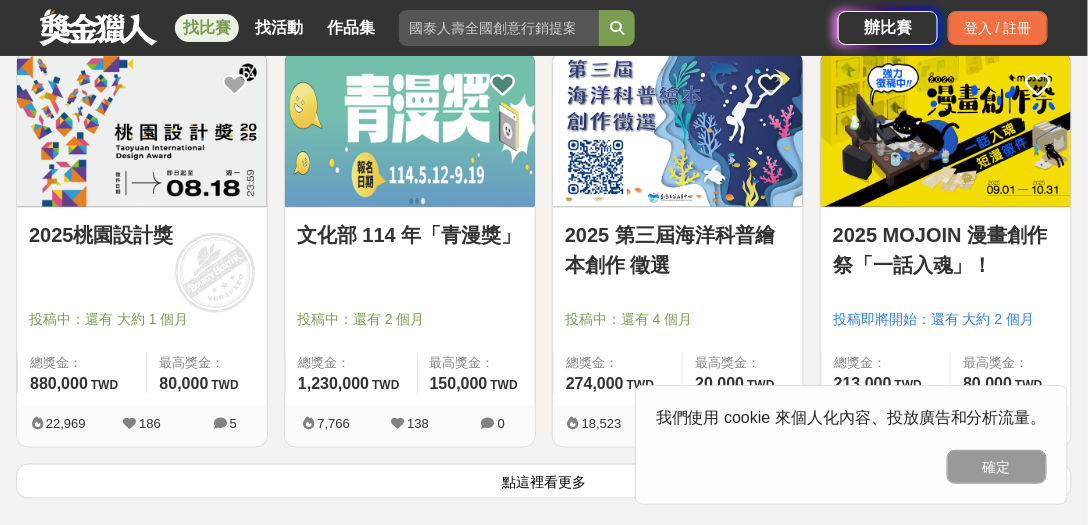 scroll, scrollTop: 2685, scrollLeft: 0, axis: vertical 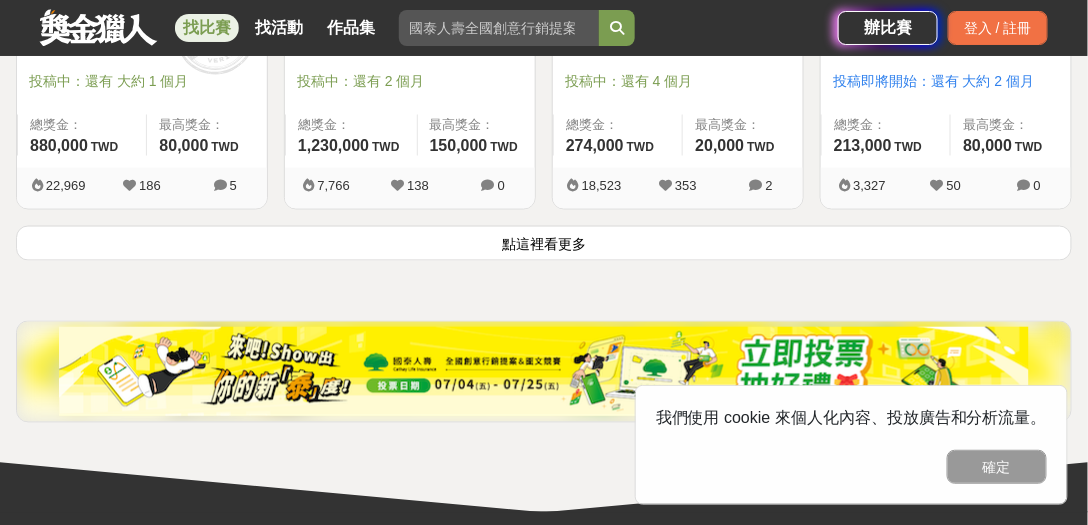 click on "點這裡看更多" at bounding box center [544, 243] 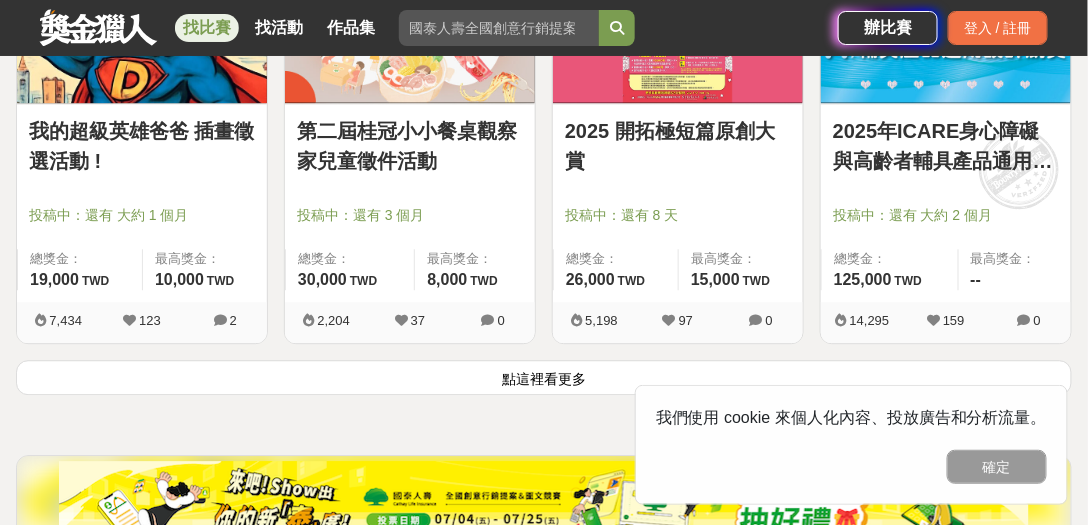 scroll, scrollTop: 5142, scrollLeft: 0, axis: vertical 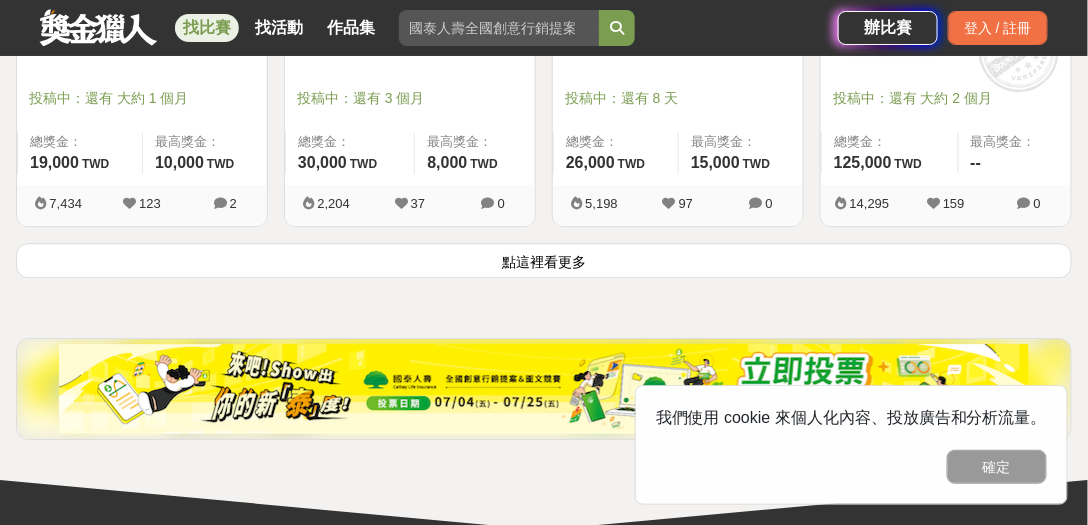 click on "點這裡看更多" at bounding box center [544, 260] 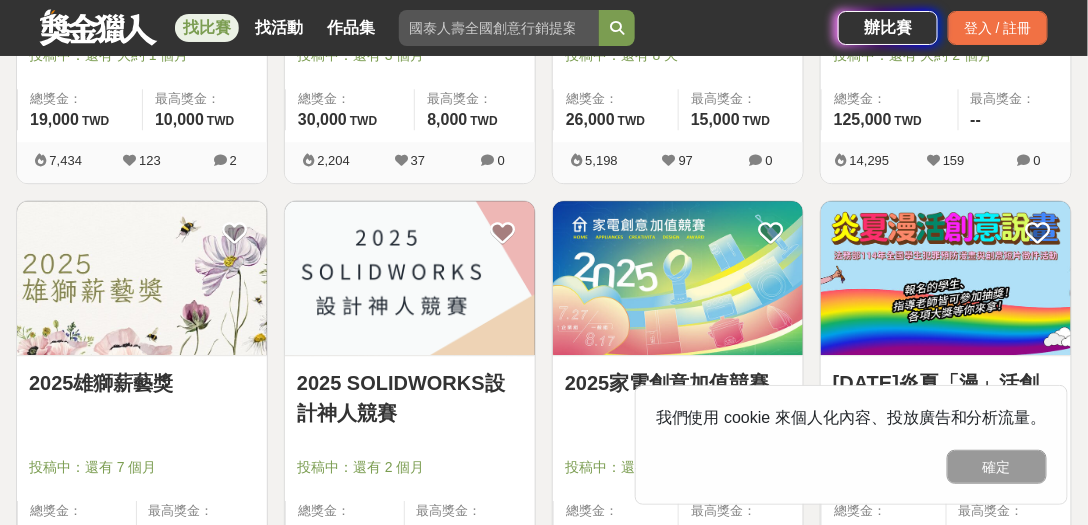 scroll, scrollTop: 5314, scrollLeft: 0, axis: vertical 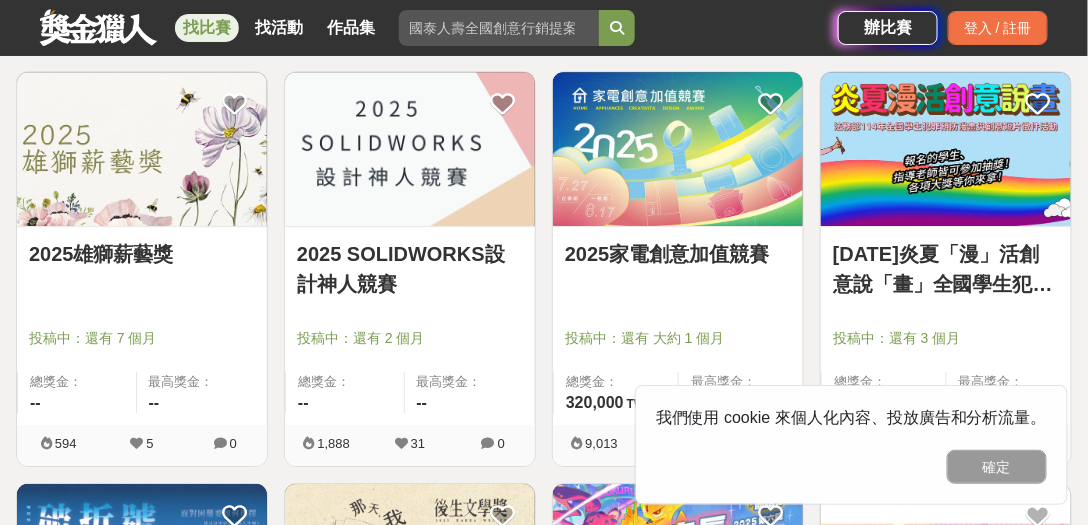 click on "2025家電創意加值競賽 投稿中：還有 大約 1 個月 總獎金： 320,000 320,000 TWD 最高獎金： 100,000 TWD 9,013 174 2" at bounding box center (678, 277) 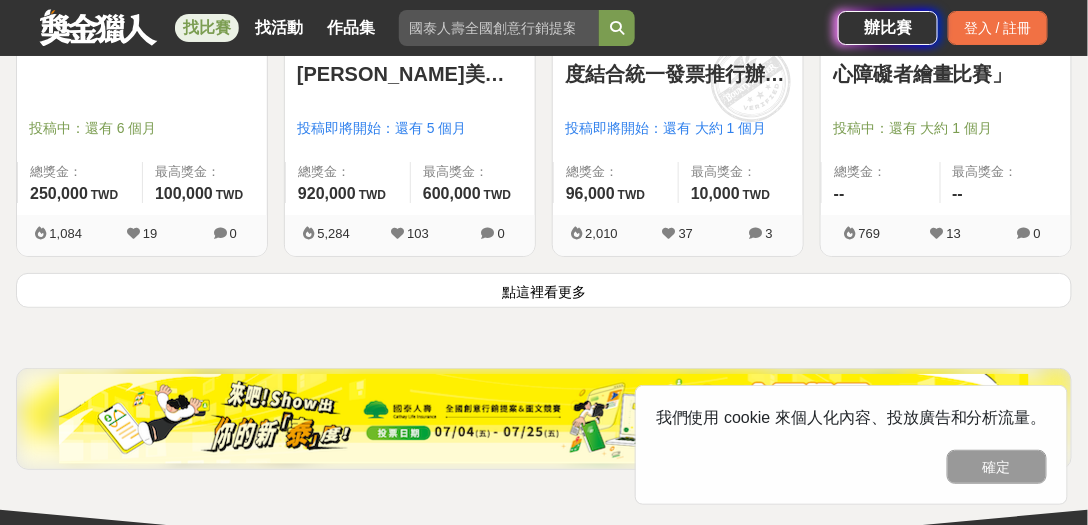 scroll, scrollTop: 7542, scrollLeft: 0, axis: vertical 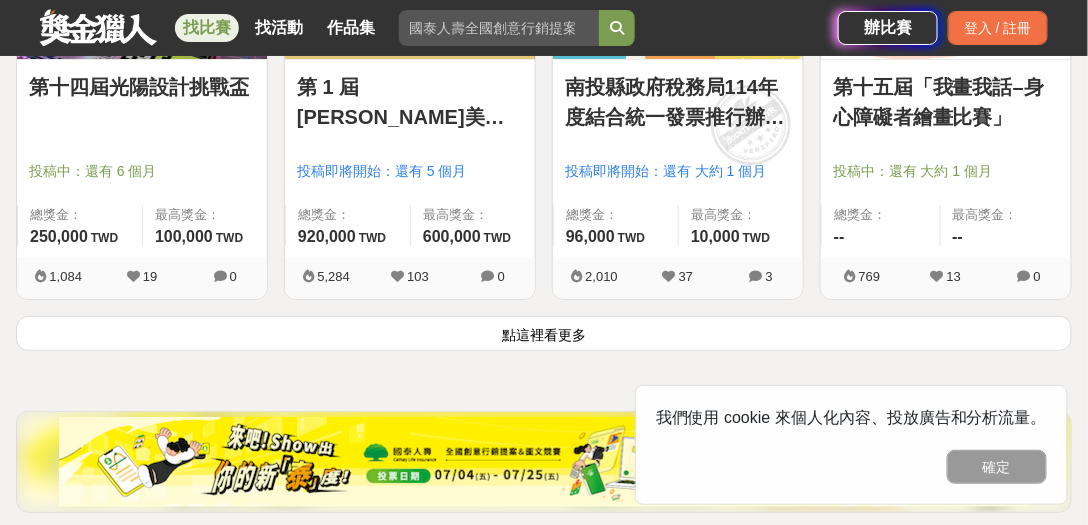 click on "點這裡看更多" at bounding box center [544, 333] 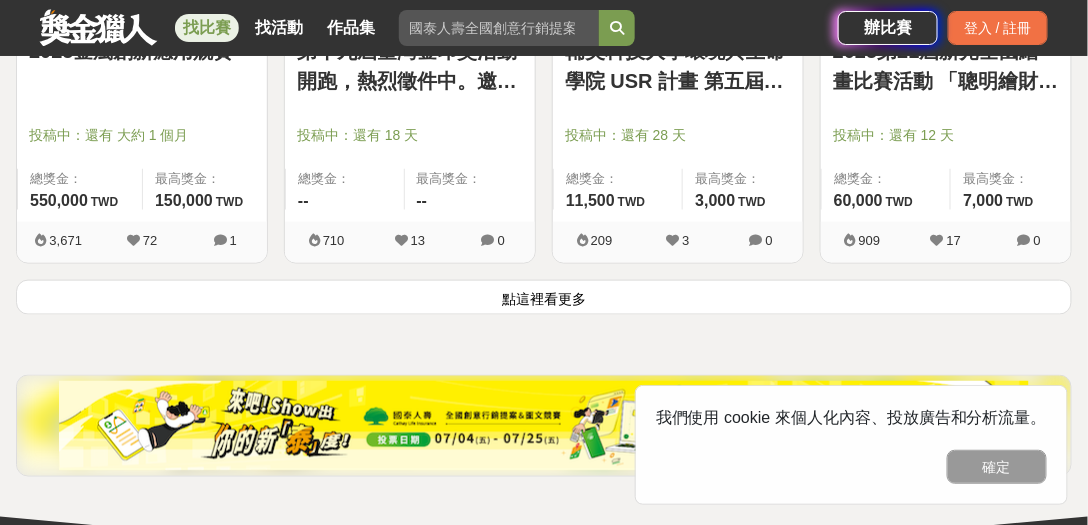 scroll, scrollTop: 10057, scrollLeft: 0, axis: vertical 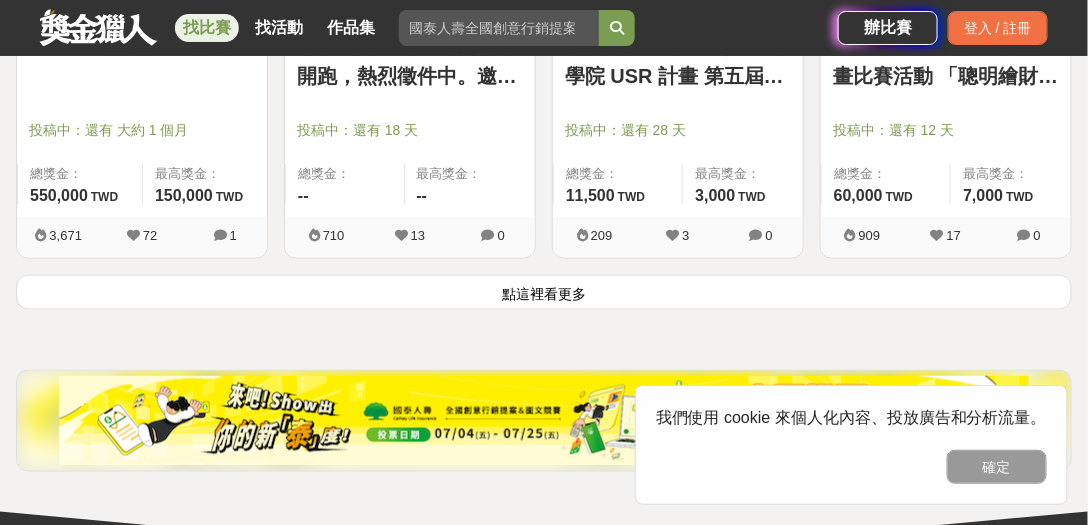 click on "點這裡看更多" at bounding box center (544, 292) 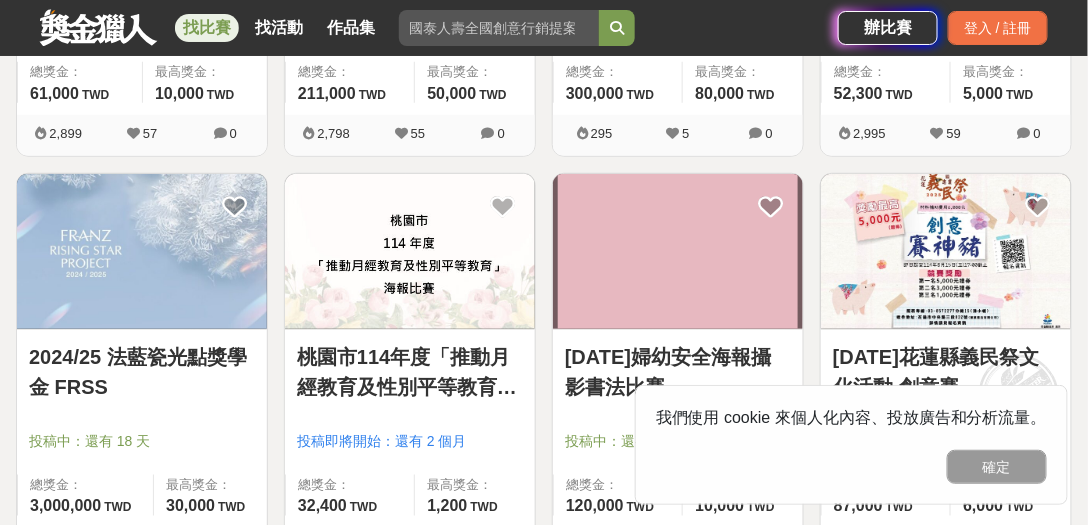 scroll, scrollTop: 11828, scrollLeft: 0, axis: vertical 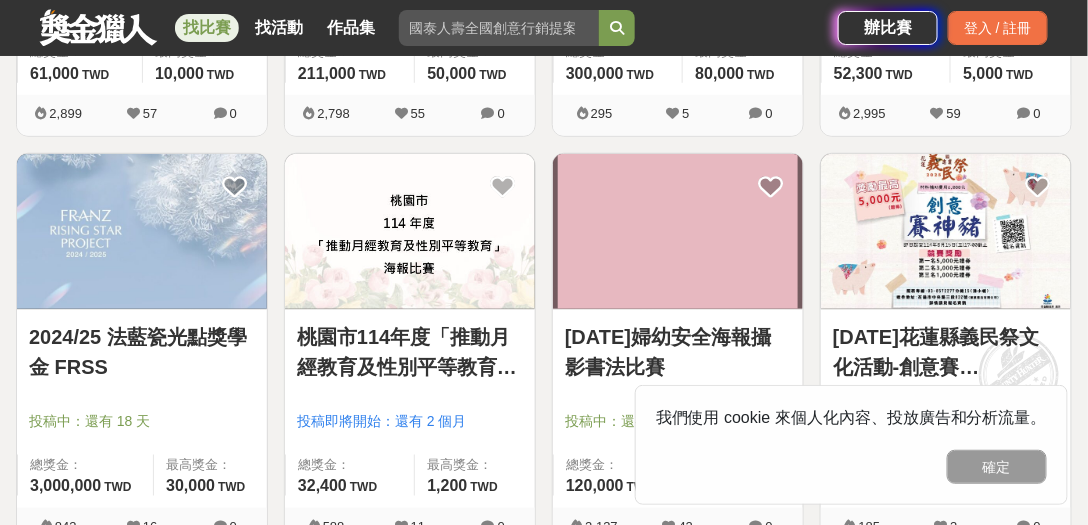 click on "2024/25 法藍瓷光點獎學金 FRSS 投稿中：還有 18 天 總獎金： 3,000,000 300 萬 TWD 最高獎金： 30,000 TWD" at bounding box center [142, 409] 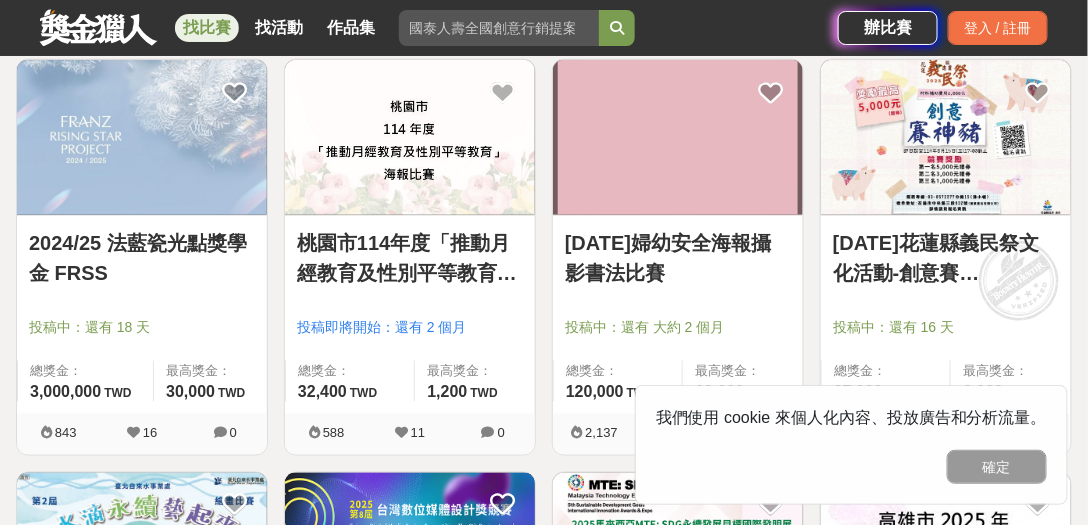 scroll, scrollTop: 11942, scrollLeft: 0, axis: vertical 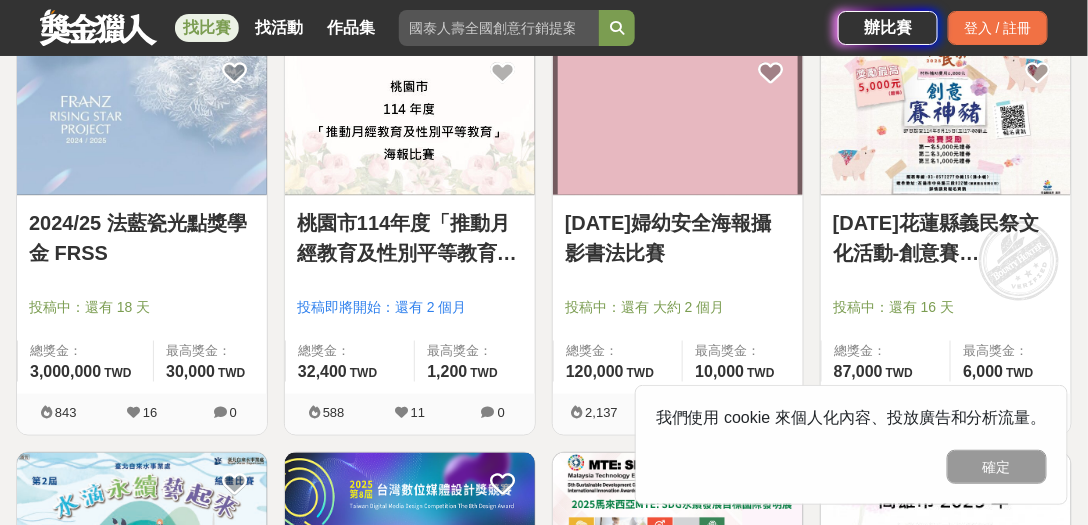 click on "2024/25 法藍瓷光點獎學金 FRSS" at bounding box center [142, 238] 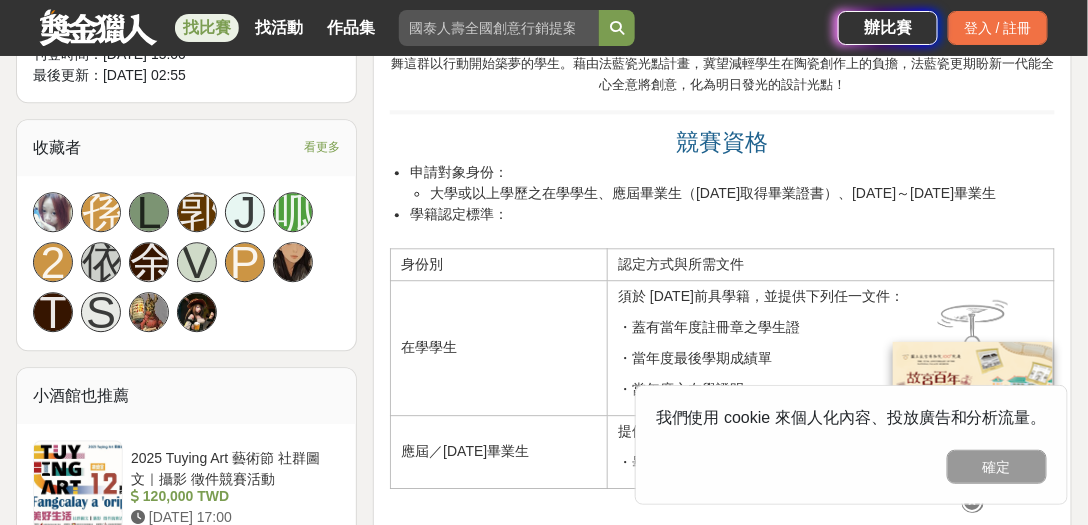 scroll, scrollTop: 1314, scrollLeft: 0, axis: vertical 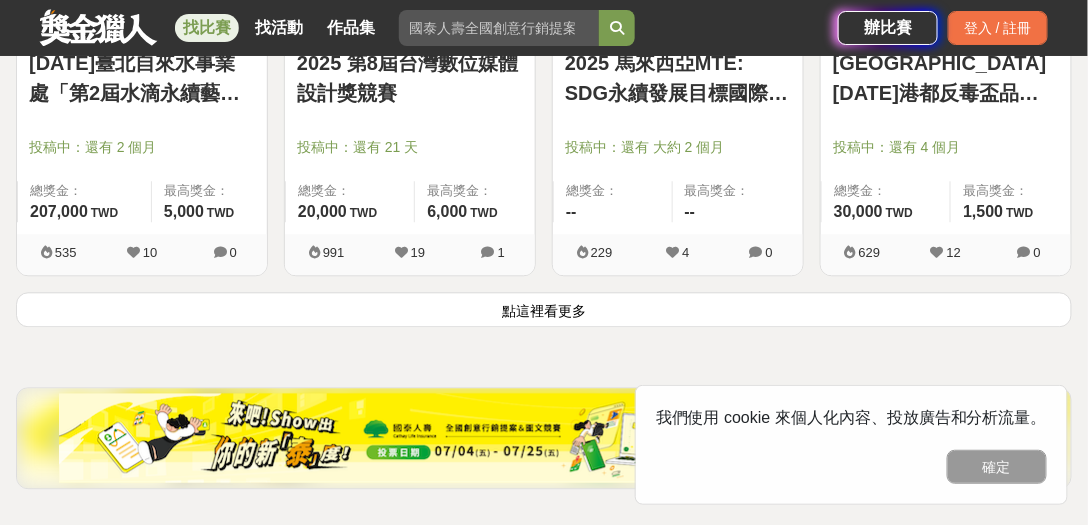 click on "點這裡看更多" at bounding box center [544, 309] 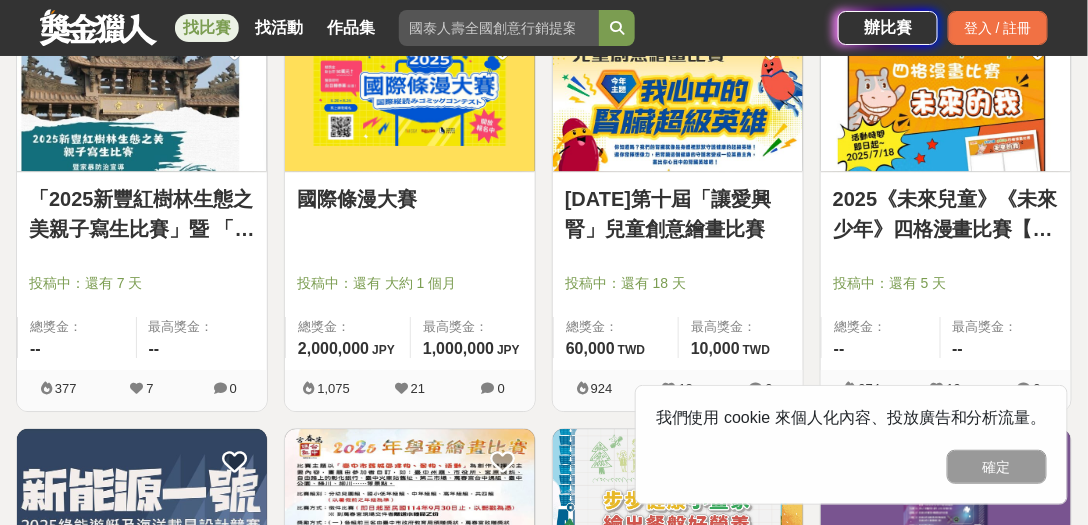 scroll, scrollTop: 12628, scrollLeft: 0, axis: vertical 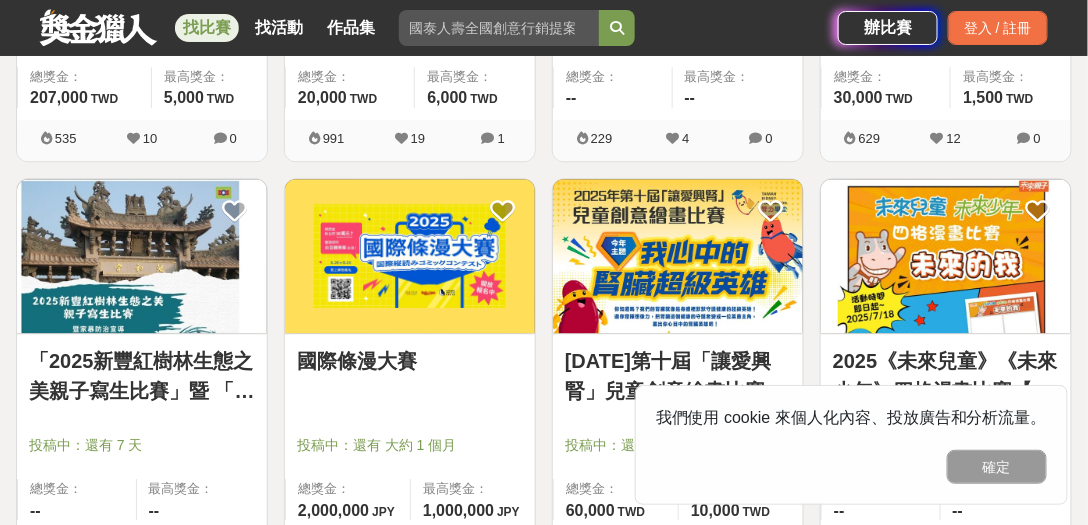 click at bounding box center [410, 256] 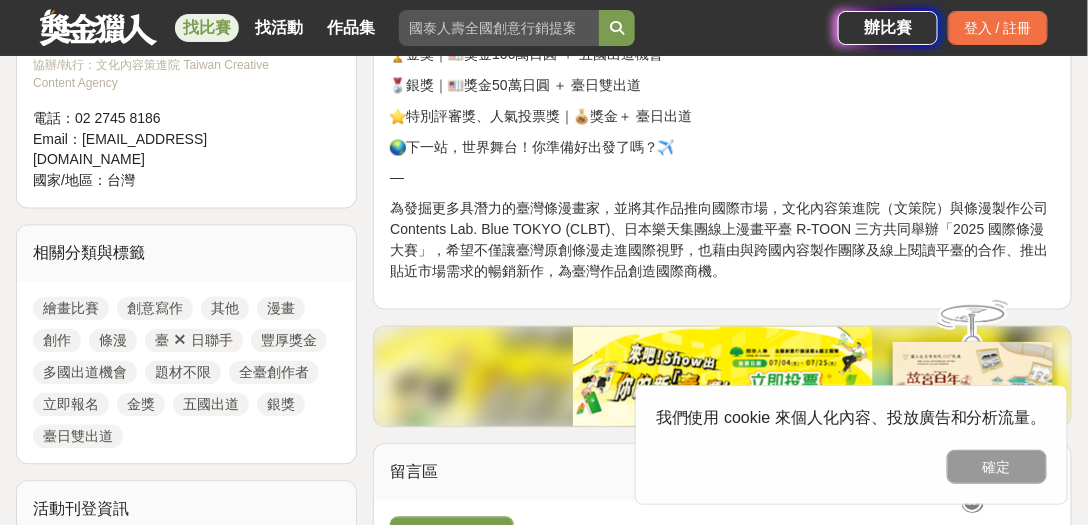 scroll, scrollTop: 571, scrollLeft: 0, axis: vertical 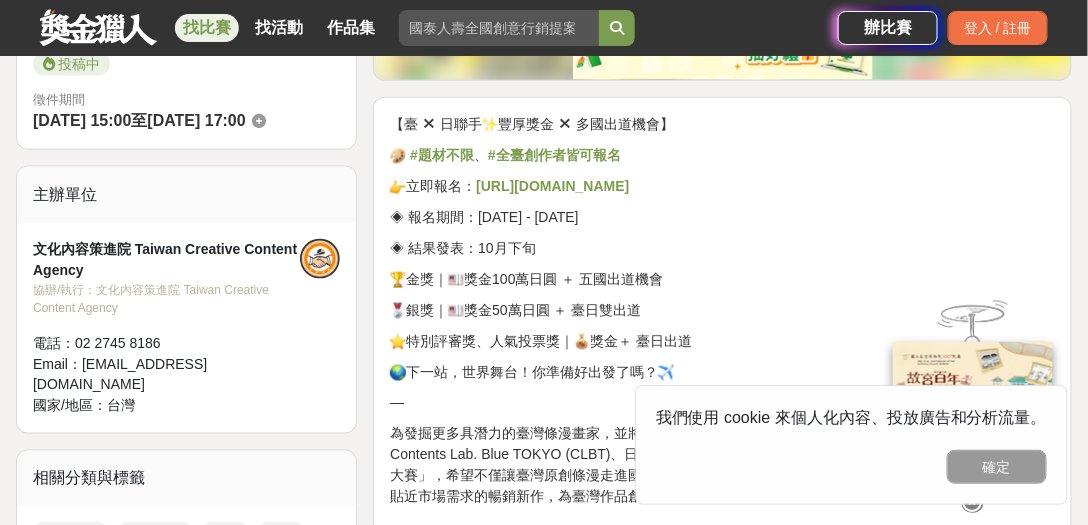 click on "[URL][DOMAIN_NAME]" at bounding box center (552, 186) 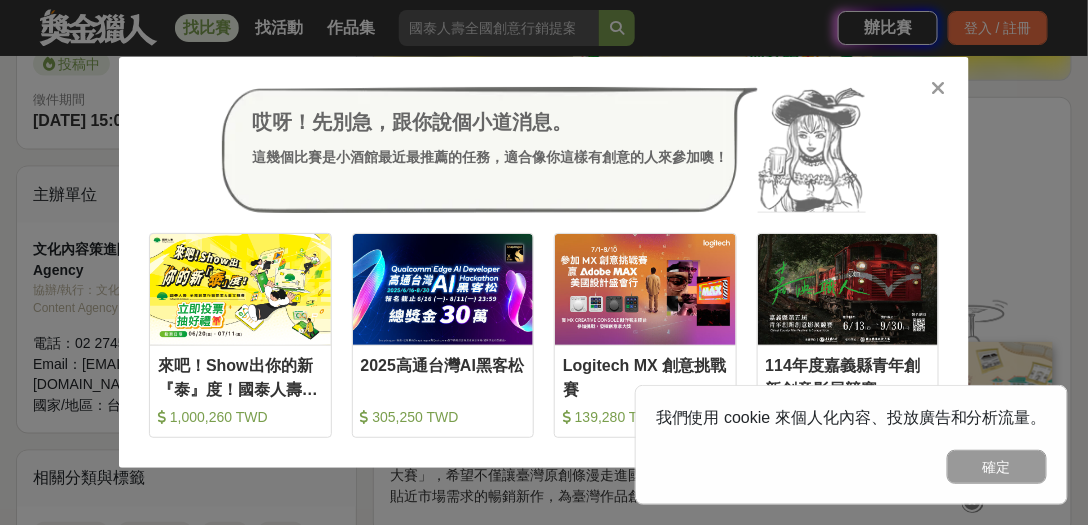 click at bounding box center (939, 88) 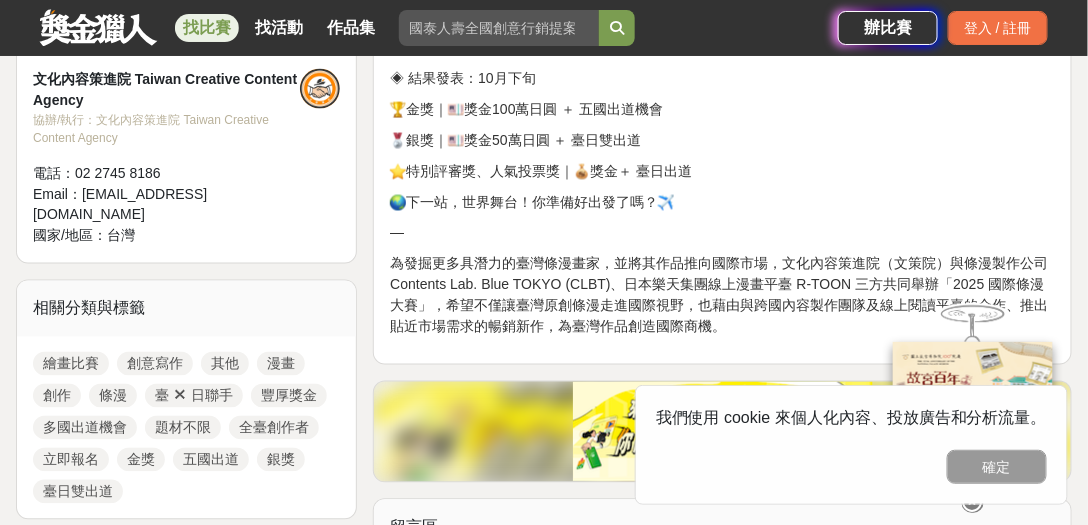 scroll, scrollTop: 800, scrollLeft: 0, axis: vertical 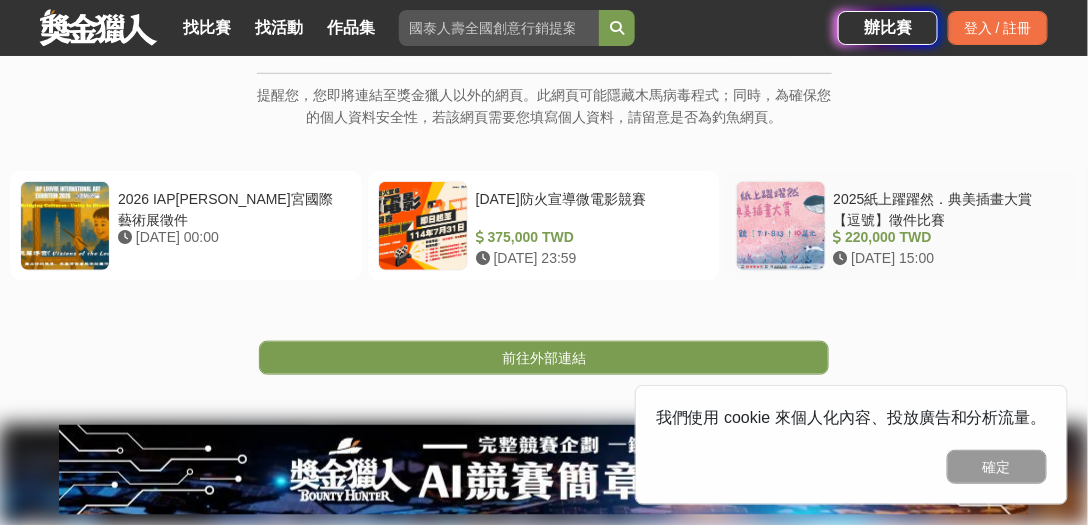 click on "2025紙上躍躍然．典美插畫大賞【逗號】徵件比賽" at bounding box center (947, 208) 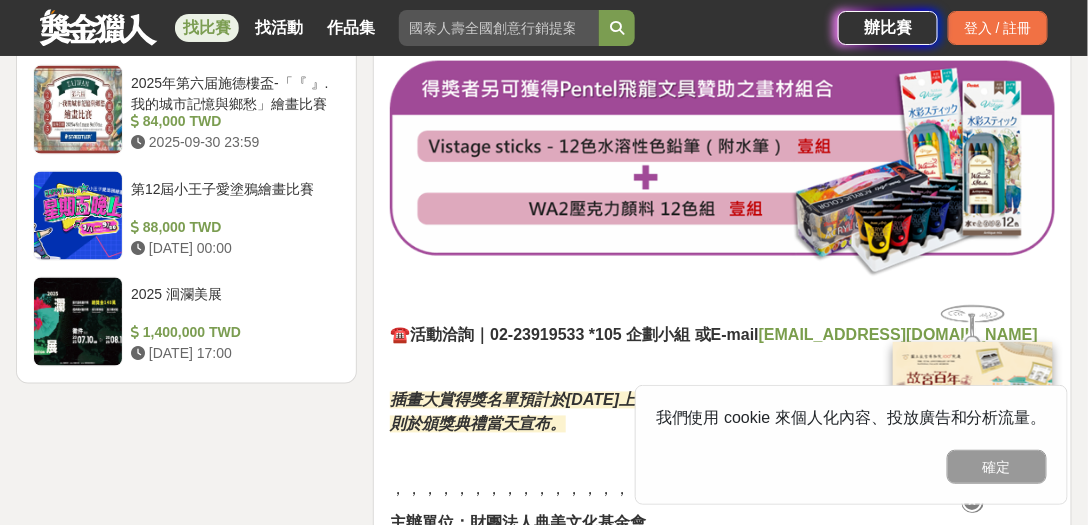scroll, scrollTop: 2514, scrollLeft: 0, axis: vertical 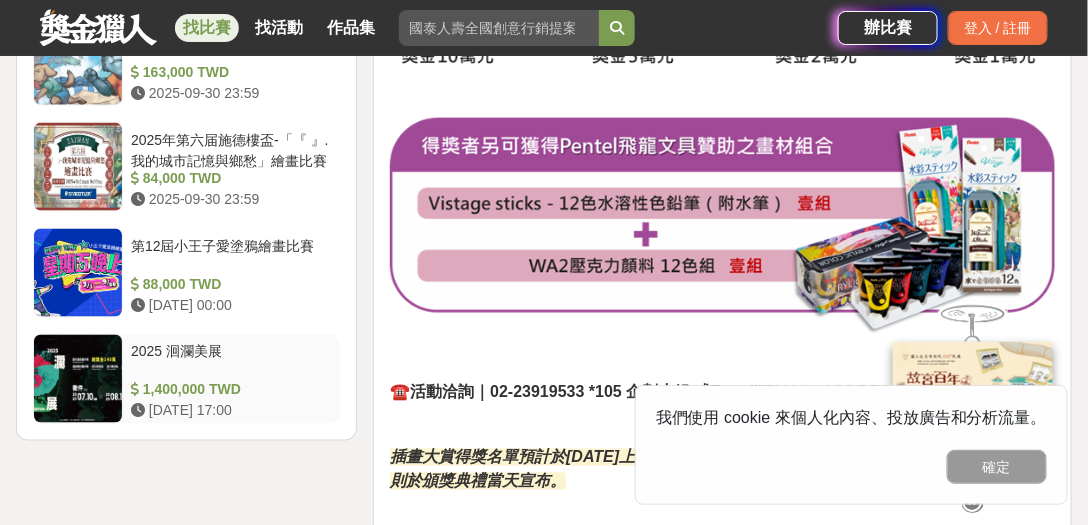 click at bounding box center [78, 379] 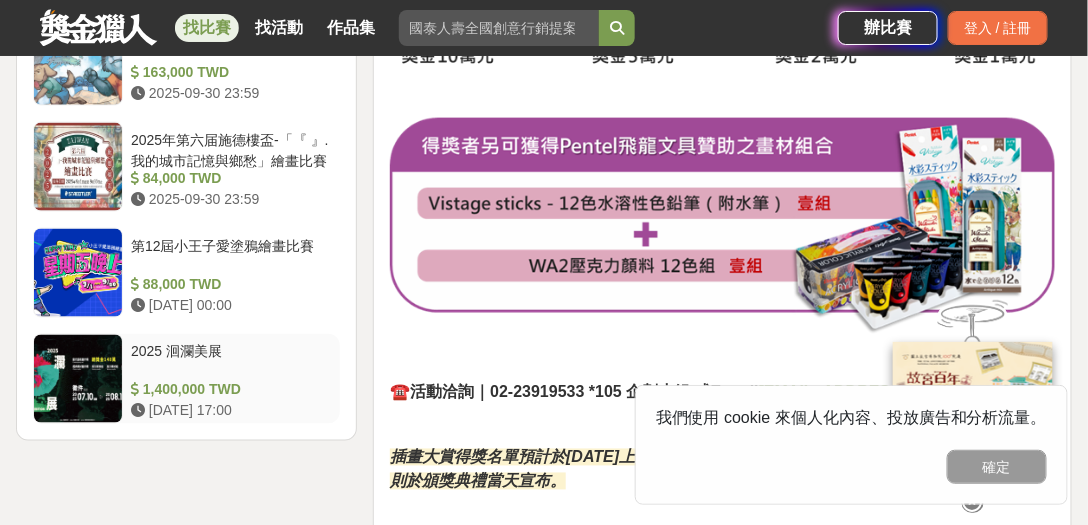scroll, scrollTop: 2503, scrollLeft: 0, axis: vertical 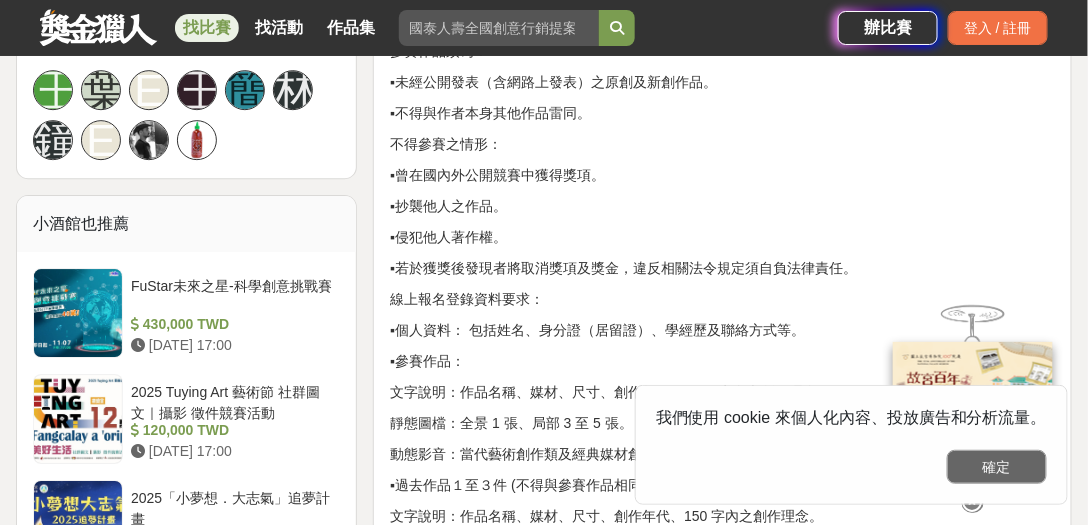 click on "確定" at bounding box center (997, 467) 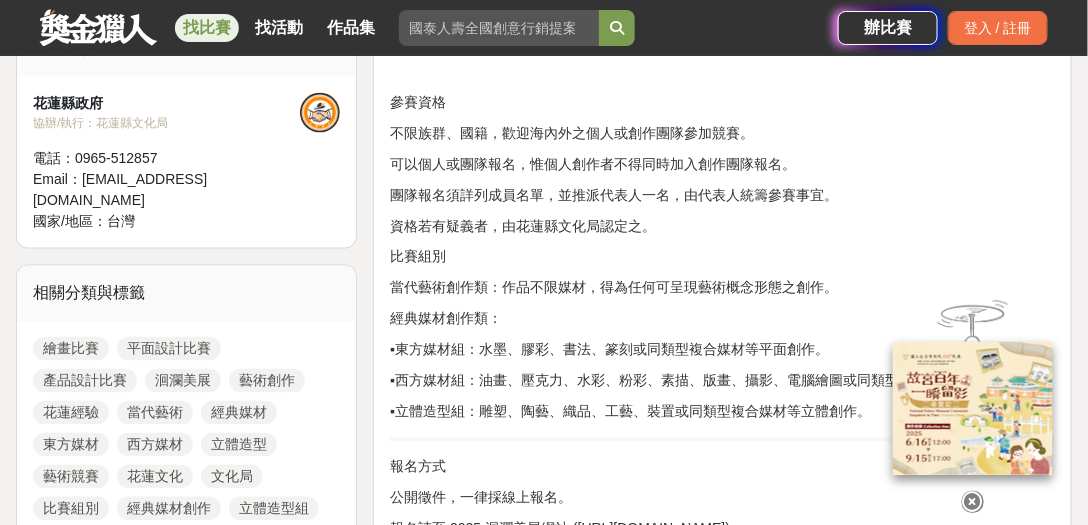 scroll, scrollTop: 789, scrollLeft: 0, axis: vertical 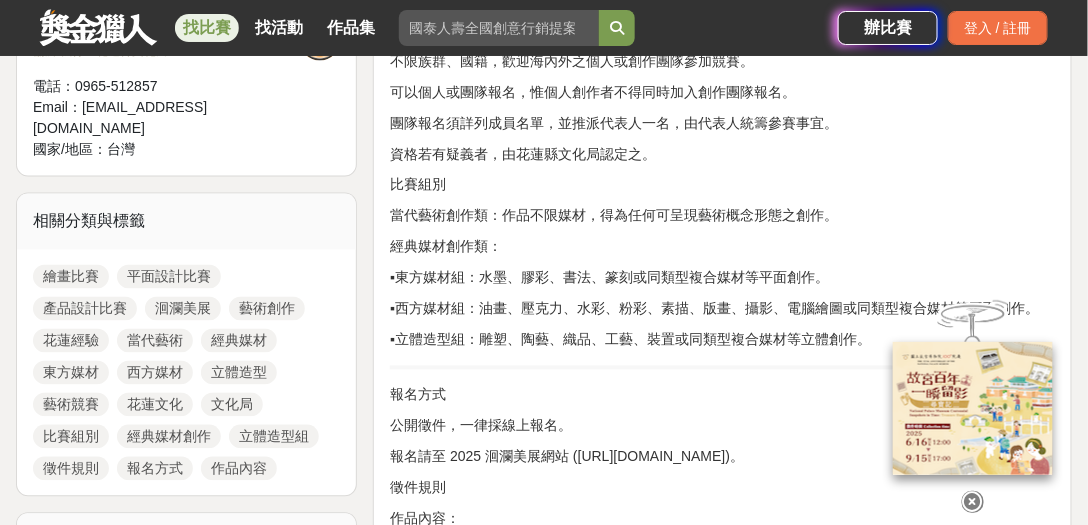 click on "經典媒材創作類：" at bounding box center (722, 247) 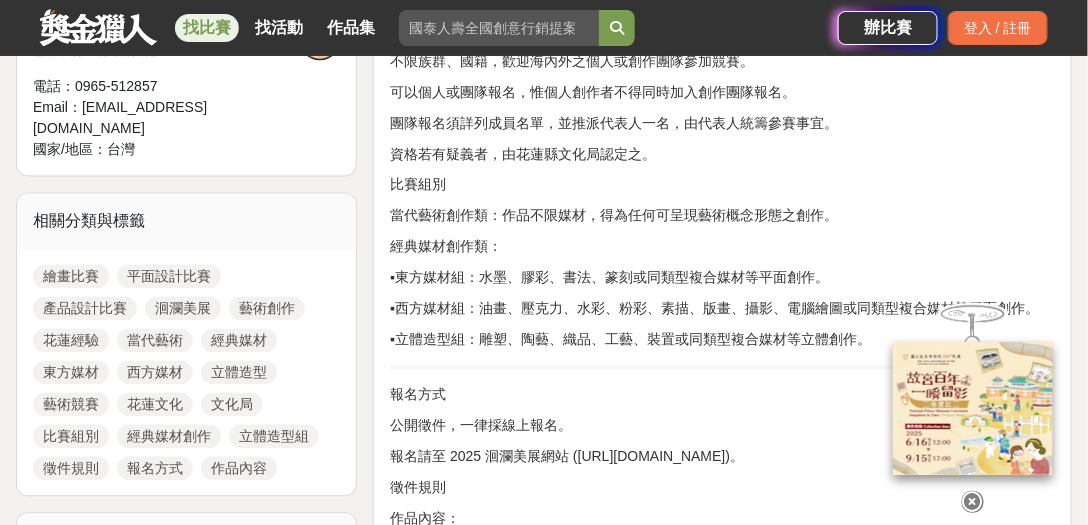 scroll, scrollTop: 846, scrollLeft: 0, axis: vertical 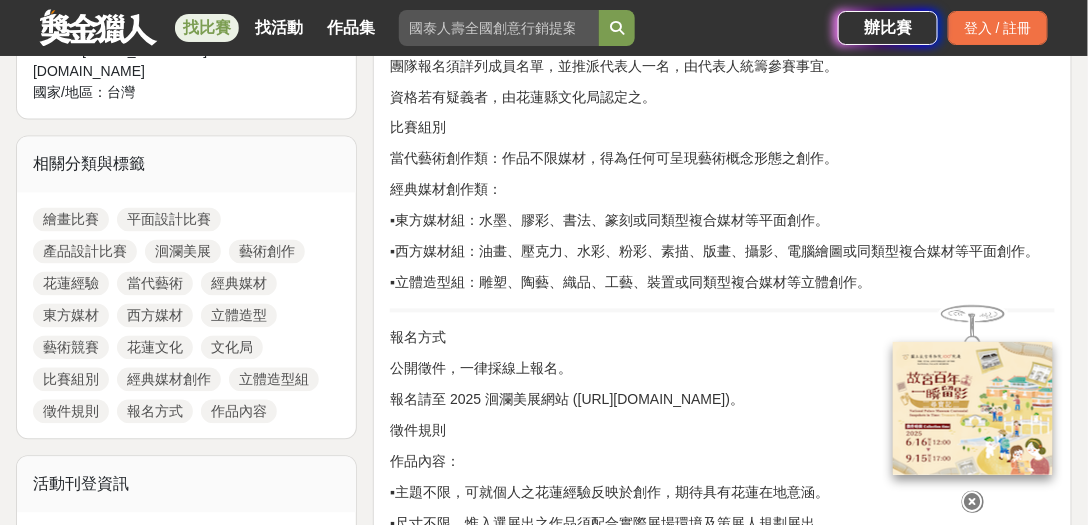 click on "活動主題 宗旨：為鼓勵藝術創作，探索藝術內涵及表現，回應時代精神，特此設立洄瀾美展。 作品內容：主題不限，可就個人之花蓮經驗反映於創作，期待具有花蓮在地意涵。   參賽資格 不限族群、國籍，歡迎海內外之個人或創作團隊參加競賽。 可以個人或團隊報名，惟個人創作者不得同時加入創作團隊報名。 團隊報名須詳列成員名單，並推派代表人一名，由代表人統籌參賽事宜。 資格若有疑義者，由花蓮縣文化局認定之。 比賽組別 當代藝術創作類：作品不限媒材，得為任何可呈現藝術概念形態之創作。 經典媒材創作類： ▪東方媒材組：水墨、膠彩、書法、篆刻或同類型複合媒材等平面創作。 ▪西方媒材組：油畫、壓克力、水彩、粉彩、素描、版畫、攝影、電腦繪圖或同類型複合媒材等平面創作。 報名方式 公開徵件，一律採線上報名。 徵件規則 評審規範" at bounding box center (722, 1480) 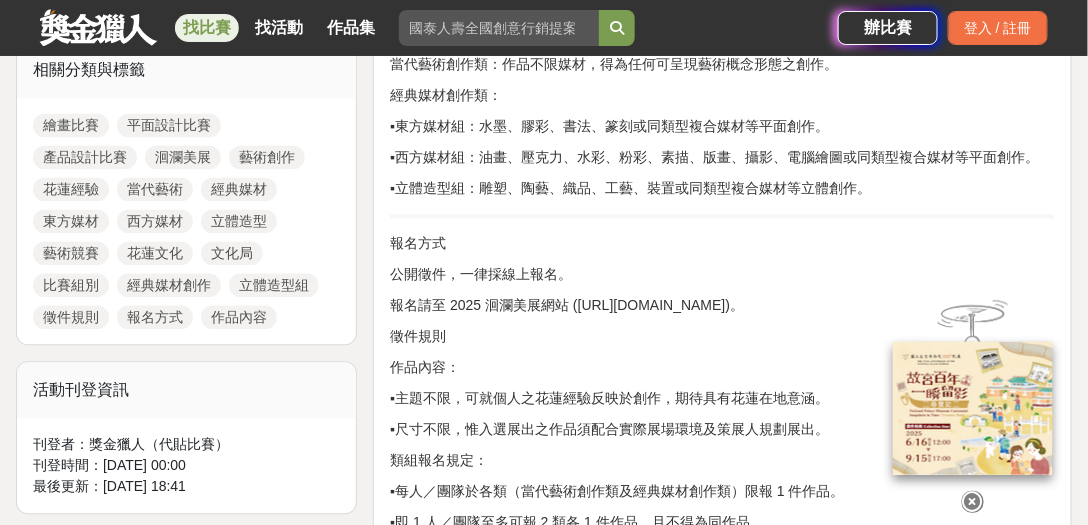 scroll, scrollTop: 960, scrollLeft: 0, axis: vertical 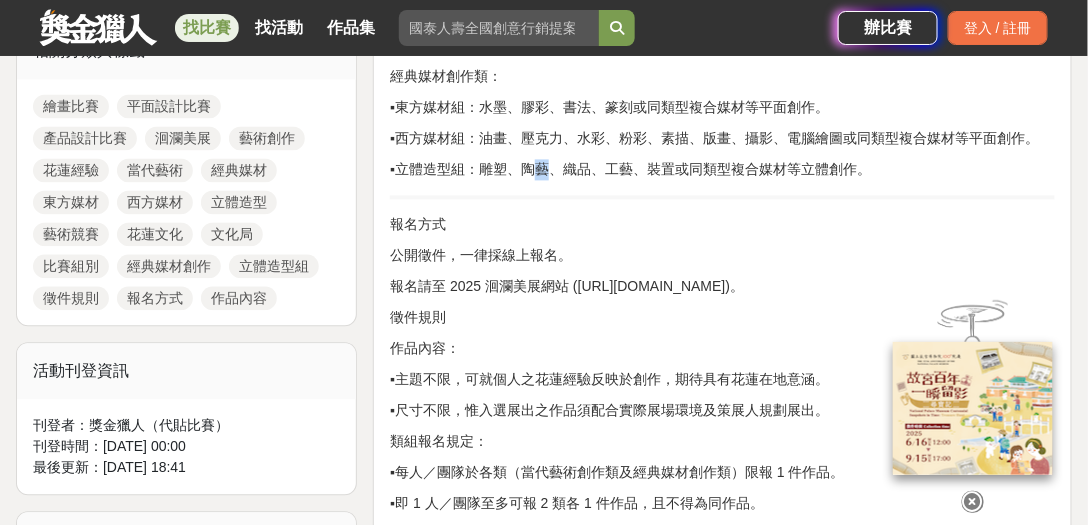 click on "▪立體造型組：雕塑、陶藝、織品、工藝、裝置或同類型複合媒材等立體創作。" at bounding box center (722, 169) 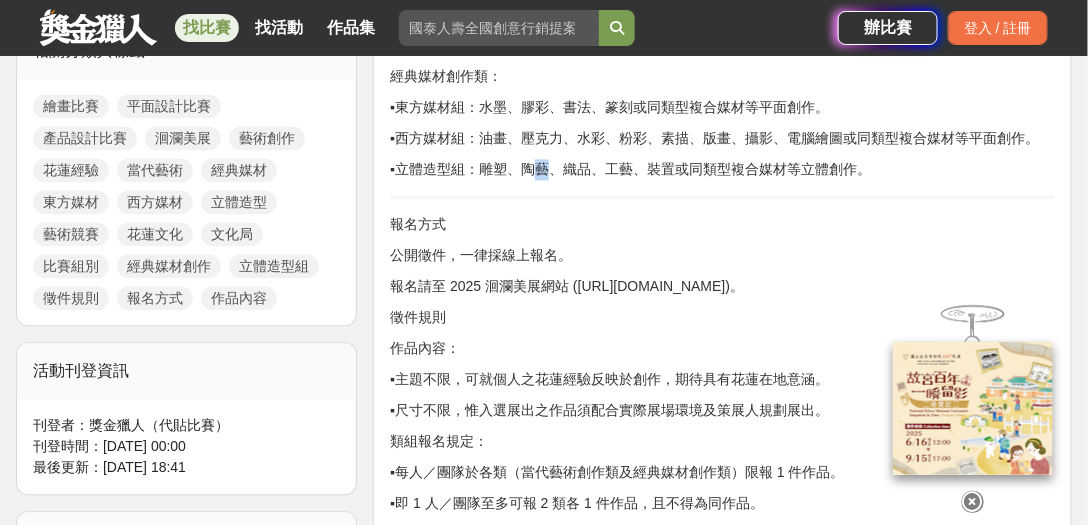 click on "▪立體造型組：雕塑、陶藝、織品、工藝、裝置或同類型複合媒材等立體創作。" at bounding box center (722, 169) 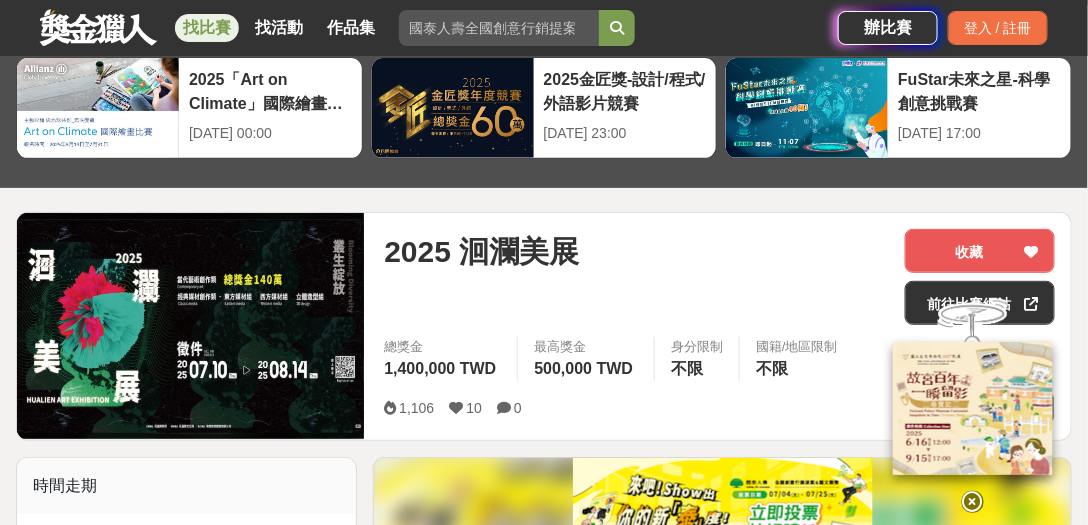 scroll, scrollTop: 46, scrollLeft: 0, axis: vertical 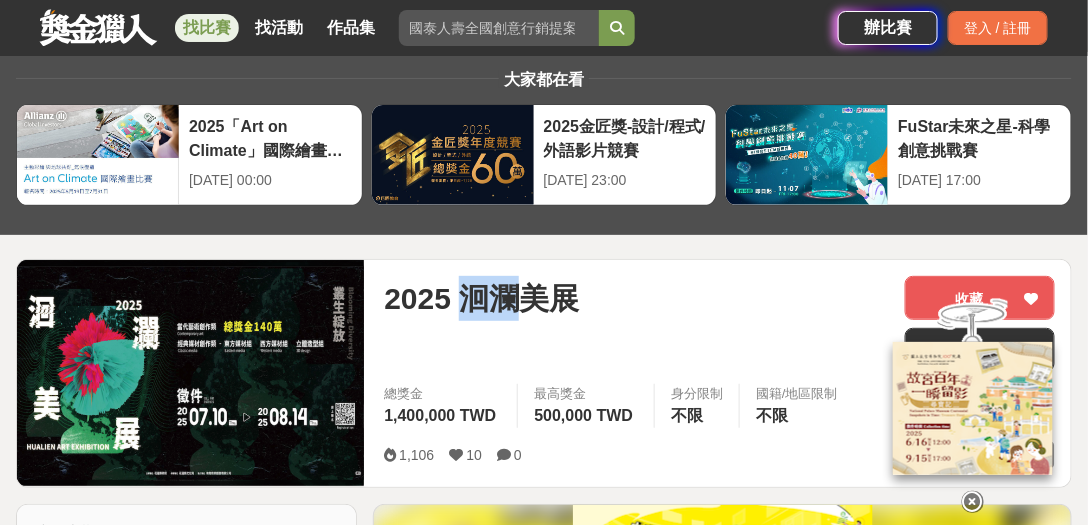 drag, startPoint x: 468, startPoint y: 298, endPoint x: 505, endPoint y: 296, distance: 37.054016 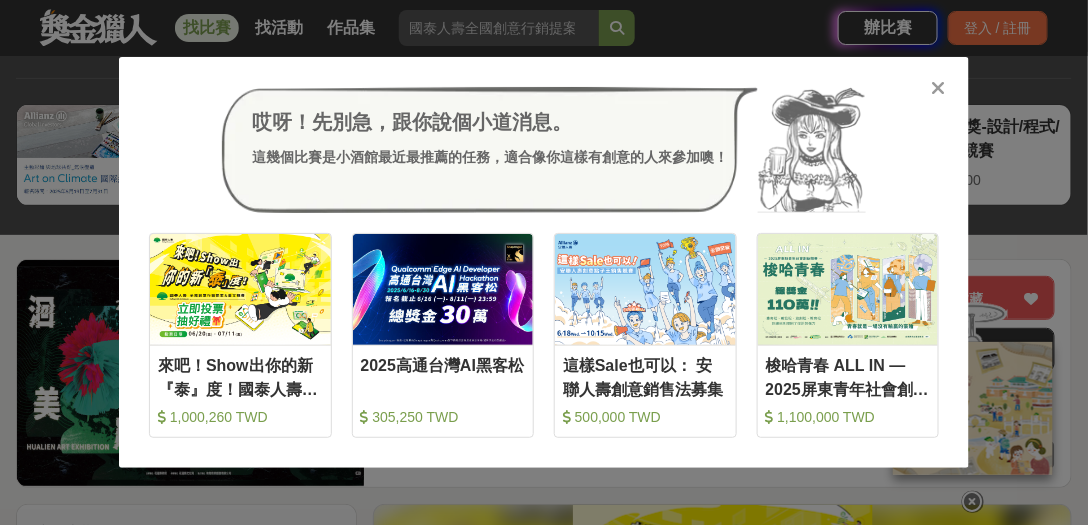 click at bounding box center (939, 88) 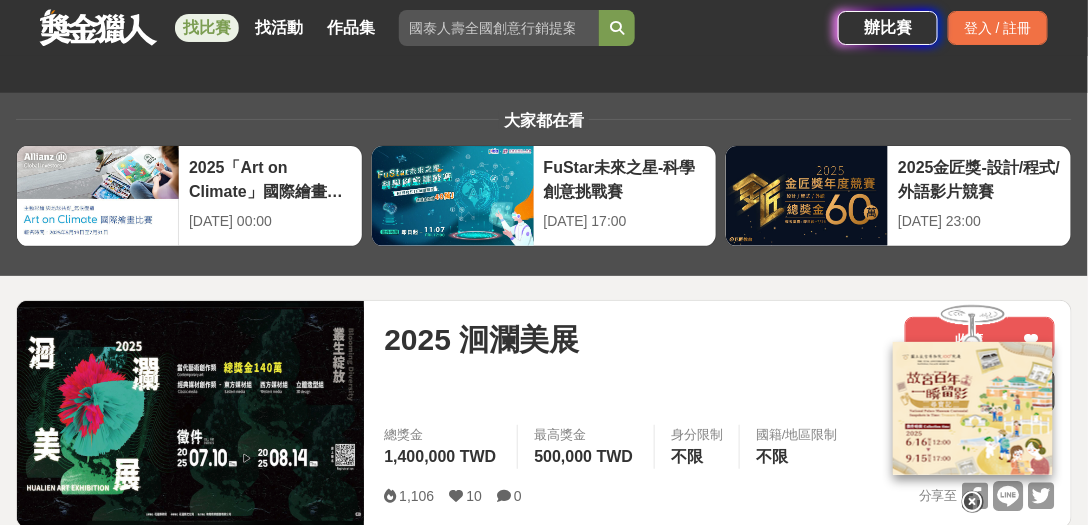scroll, scrollTop: 0, scrollLeft: 0, axis: both 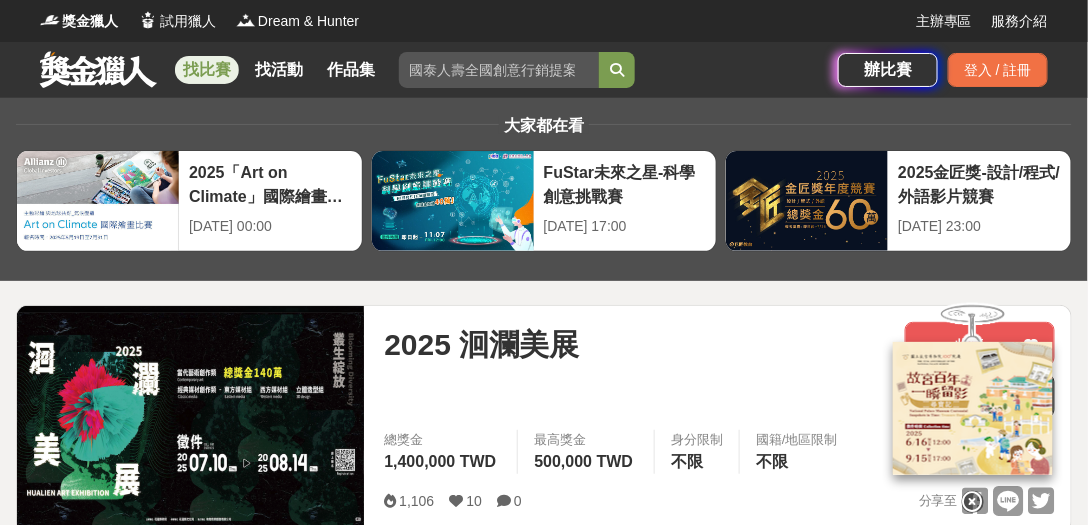click at bounding box center (98, 69) 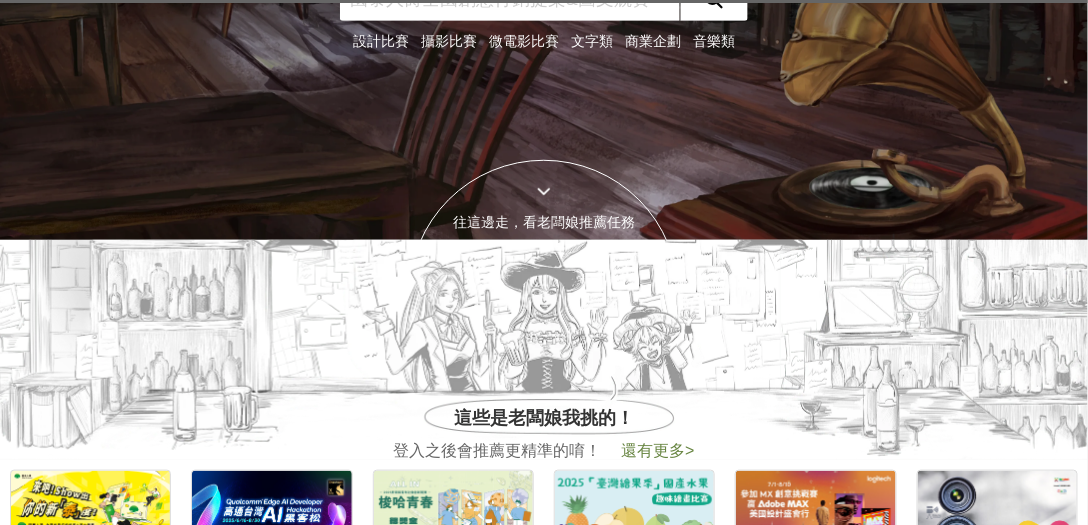 scroll, scrollTop: 0, scrollLeft: 0, axis: both 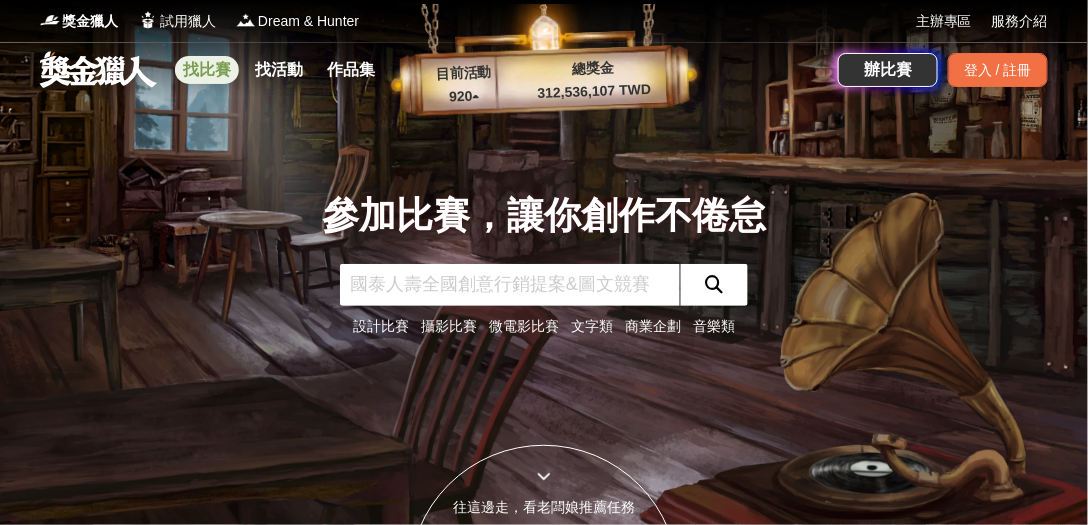 click on "找比賽" at bounding box center [207, 70] 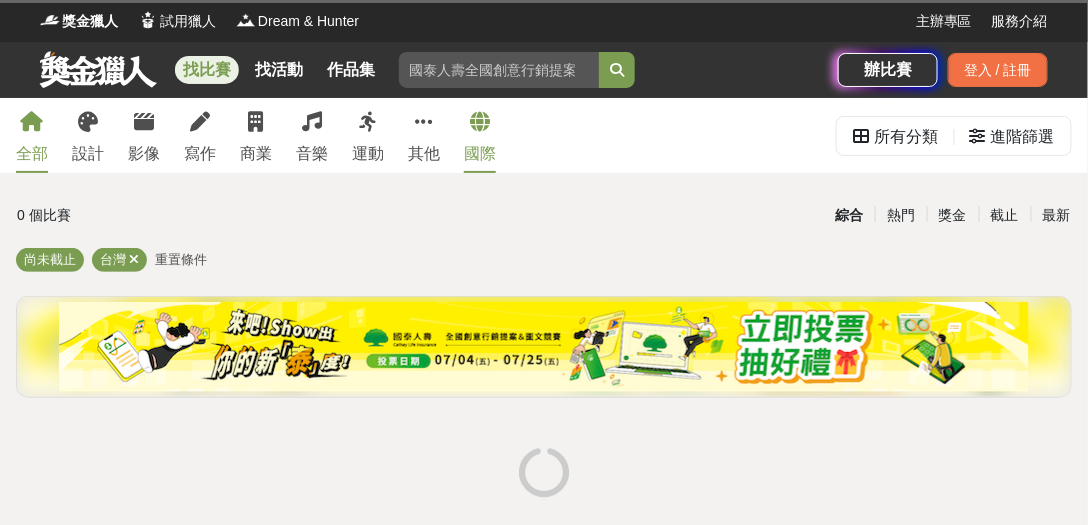 click on "國際" at bounding box center [480, 135] 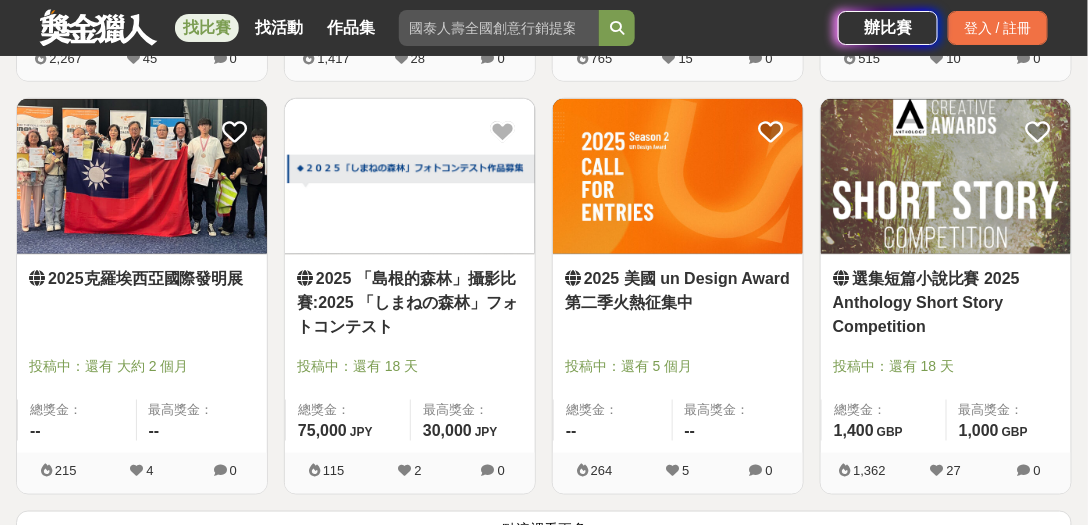 scroll, scrollTop: 2742, scrollLeft: 0, axis: vertical 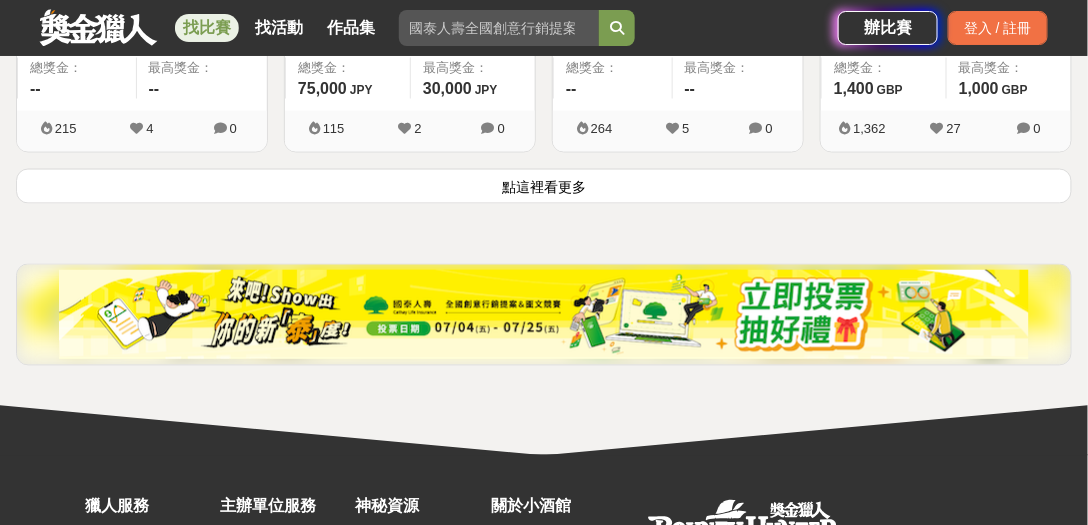 click on "點這裡看更多" at bounding box center [544, 186] 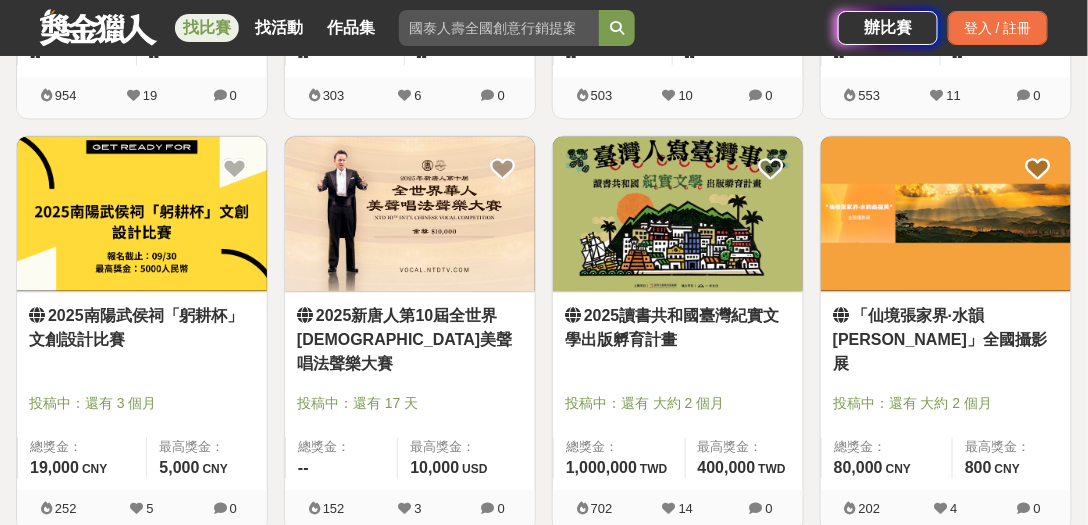 scroll, scrollTop: 5085, scrollLeft: 0, axis: vertical 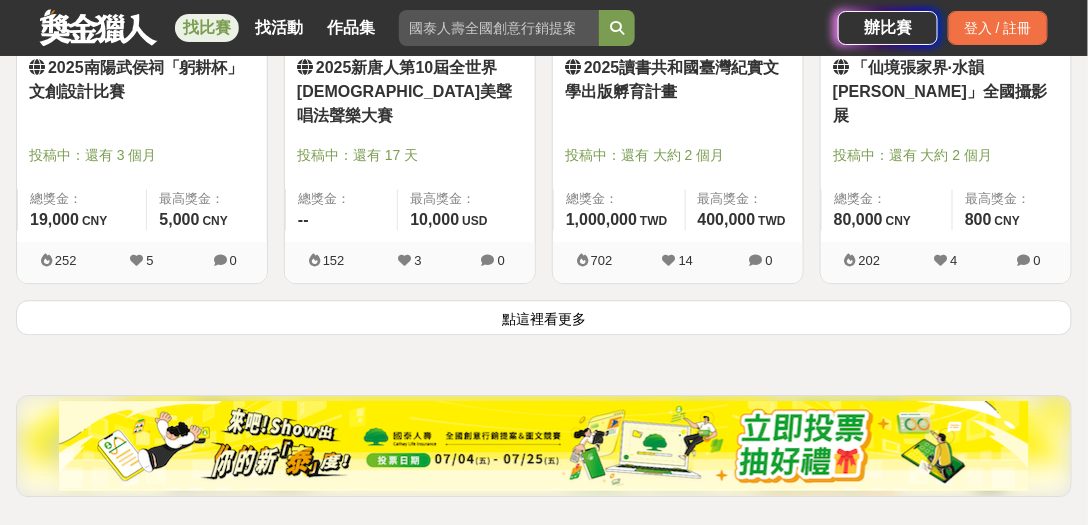 click on "點這裡看更多" at bounding box center (544, 317) 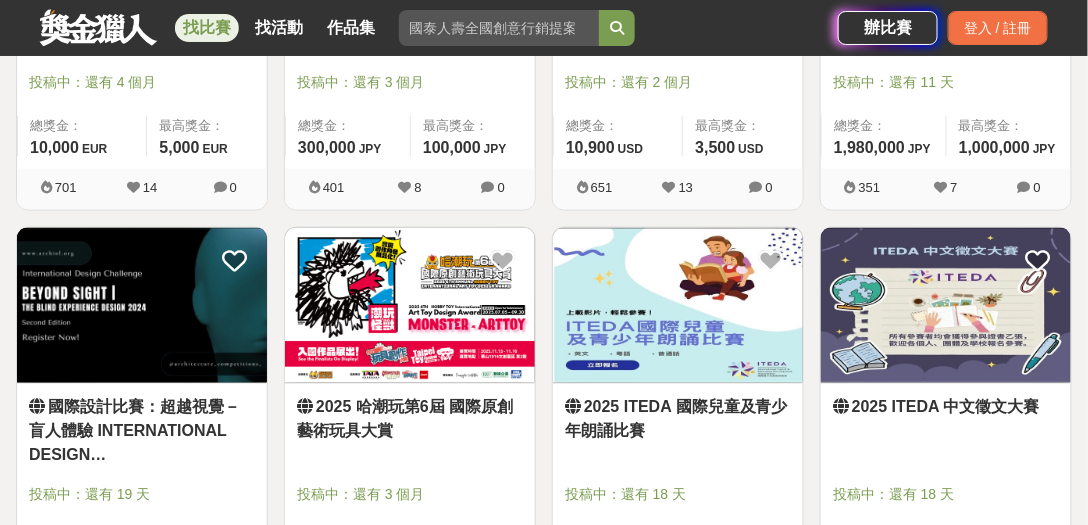 scroll, scrollTop: 6514, scrollLeft: 0, axis: vertical 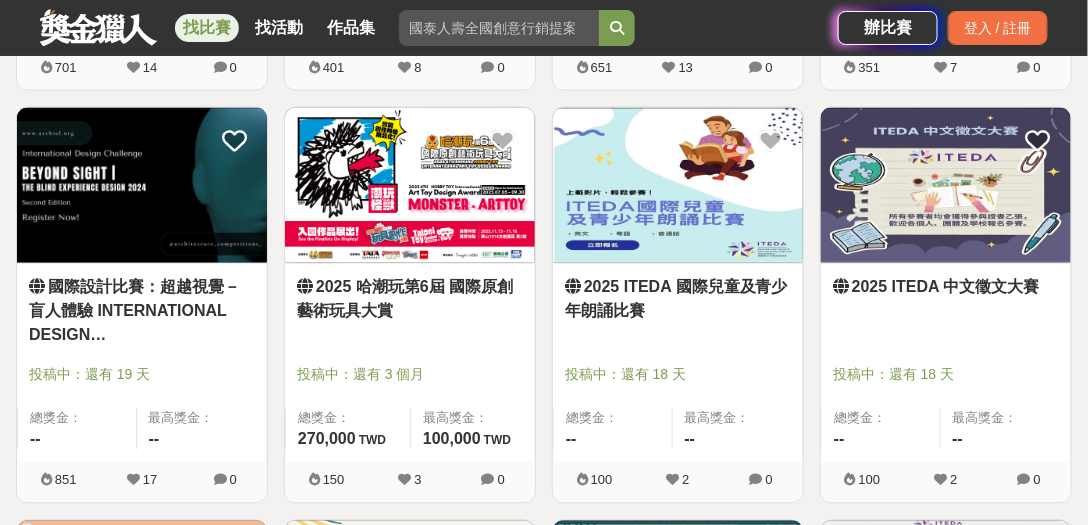 click on "104   個比賽 綜合 熱門 獎金 截止 最新 尚未截止 國際 重置條件 2025第八屆原創手繪漫畫大賽 投稿即將開始：還有 大約 2 個月 總獎金： 163,000 163,000 TWD 最高獎金： 20,000 TWD 937 13 0 2025台中鍋烤節 就是愛鍋烤—民眾徵件競賽 投稿中：還有 1 天 總獎金： 300,000 300,000 TWD 最高獎金： 100,000 TWD 466 6 0 好水好魚標誌創作比賽 投稿中：還有 大約 2 個月 總獎金： 8,000 8,000 HKD 最高獎金： 5,000 HKD 530 8 1 2025 INTL國際海報競賽 International Poster Competition INTL 2025 投稿中：還有 1 天 總獎金： 900 900 GBP 最高獎金： 500 GBP 3,001 58 0 2025第六屆金蘆葦工業設計獎 投稿中：還有 7 天 總獎金： 4,500,000 450 萬 CNY 最高獎金： 1,000,000 CNY 270 4 0 2025第六届WODC世界原創桌遊設計大賽 投稿中：還有 17 天 總獎金： -- 最高獎金： 2,000 USD 411 7 0 2025第17屆信誼兒童動畫獎 投稿中：還有 大約 1 個月 總獎金： 230,000 TWD" at bounding box center [544, -2381] 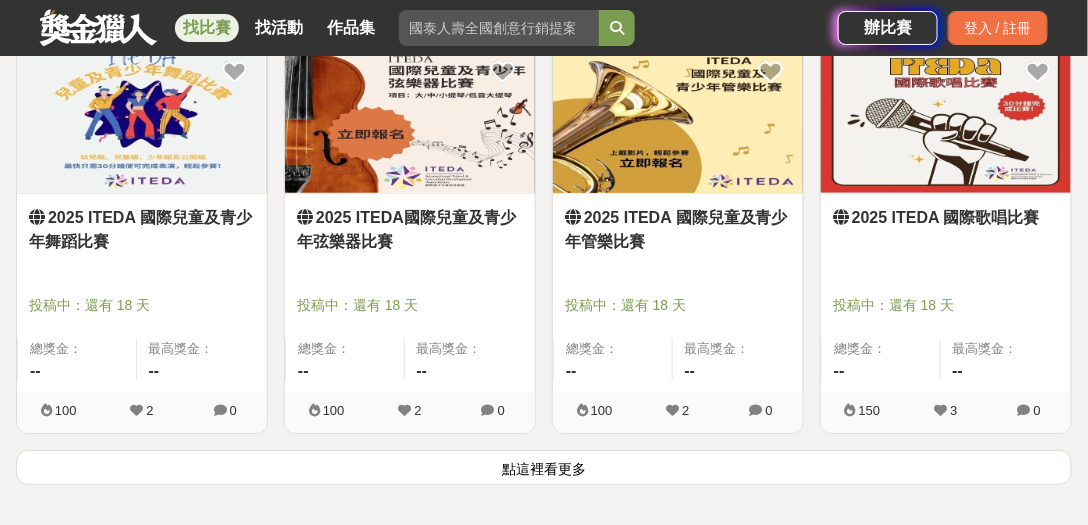 scroll, scrollTop: 7485, scrollLeft: 0, axis: vertical 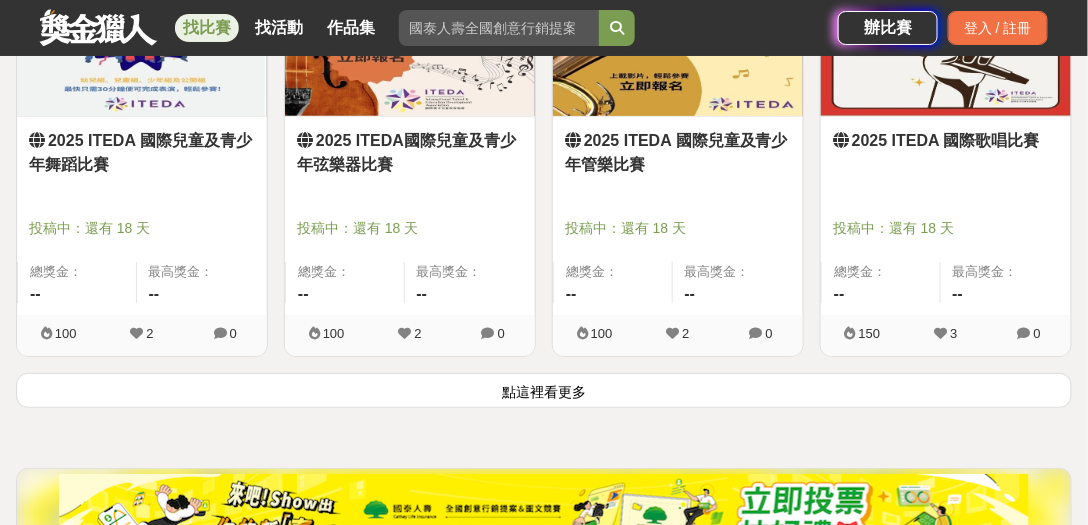 click on "點這裡看更多" at bounding box center (544, 390) 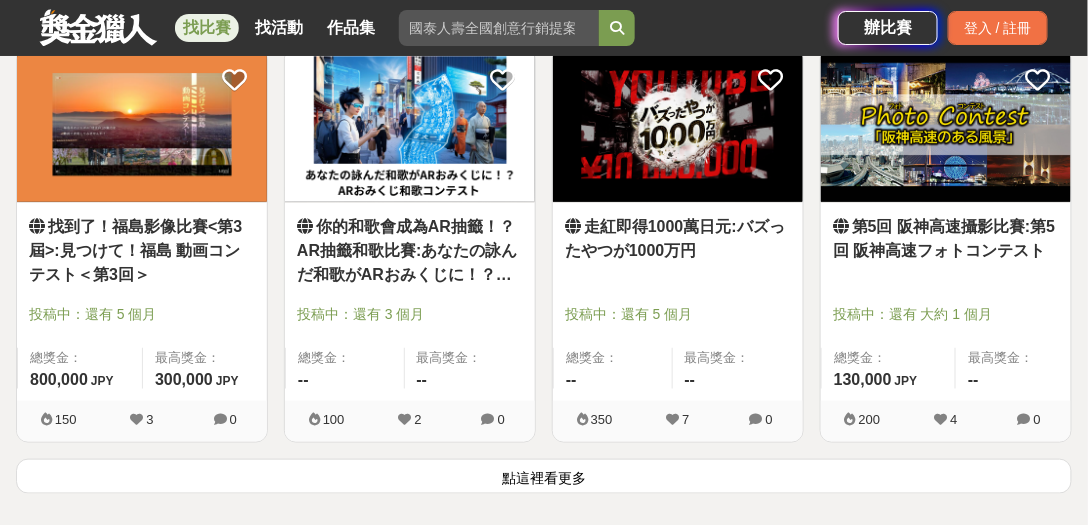 scroll, scrollTop: 9942, scrollLeft: 0, axis: vertical 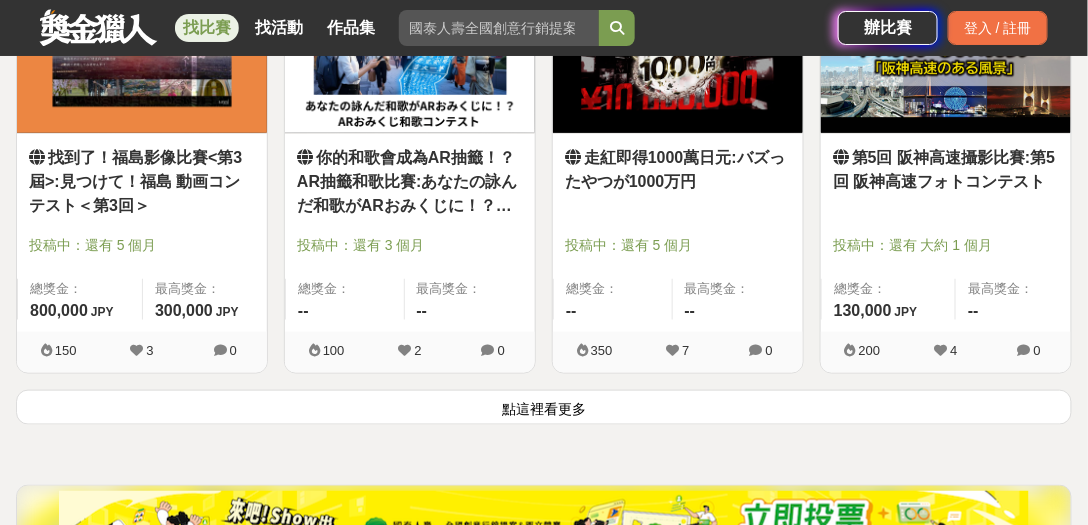 click on "點這裡看更多" at bounding box center (544, 407) 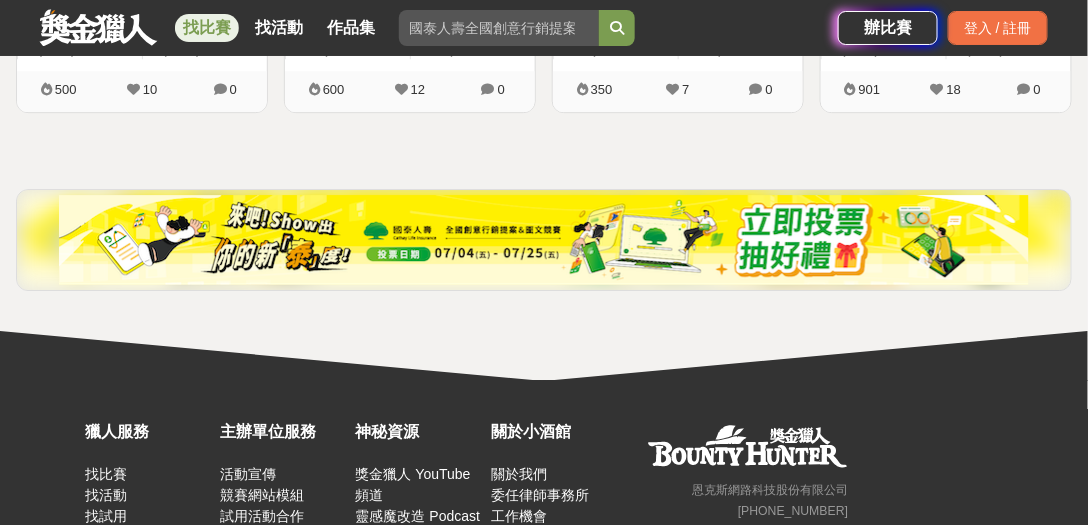 scroll, scrollTop: 10742, scrollLeft: 0, axis: vertical 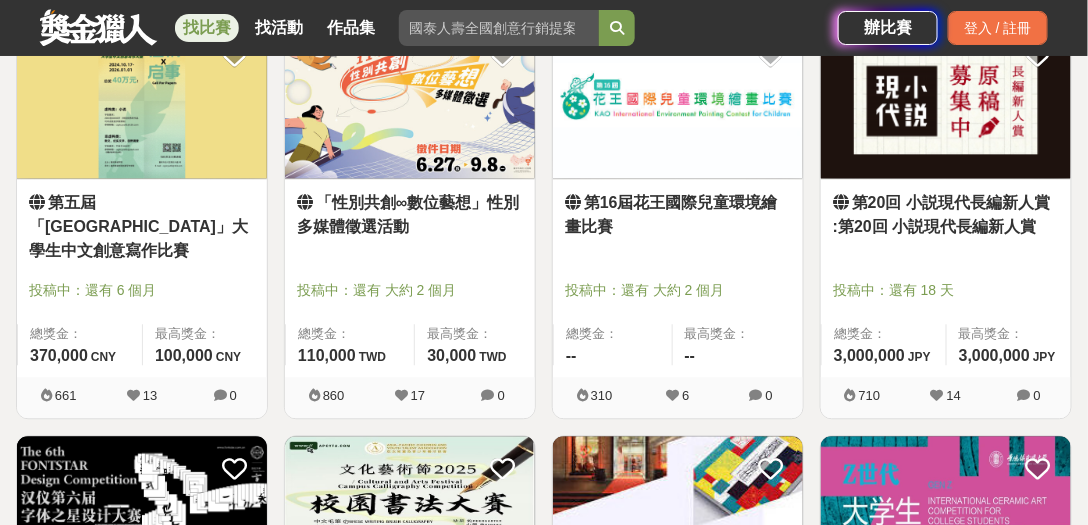 click at bounding box center (946, 101) 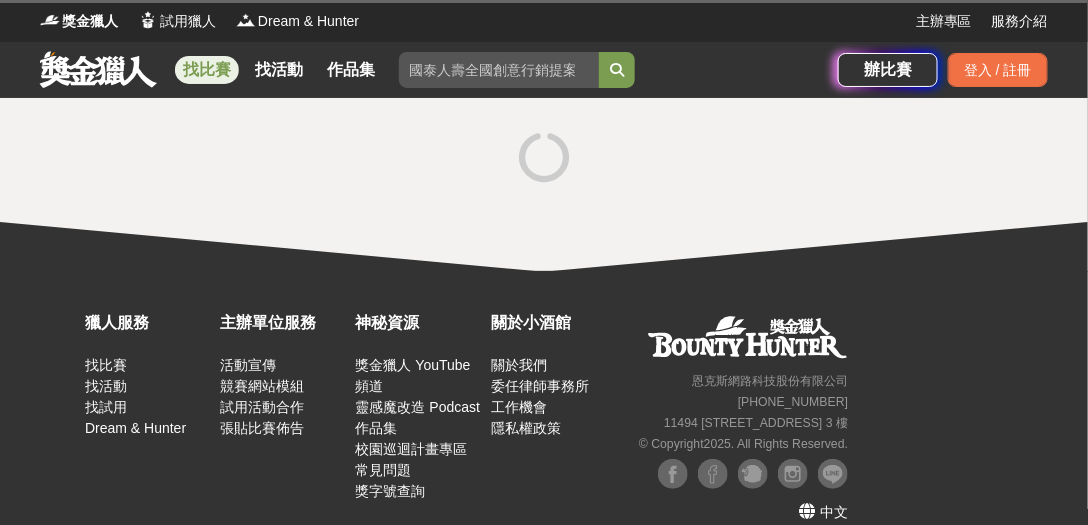 scroll, scrollTop: 0, scrollLeft: 0, axis: both 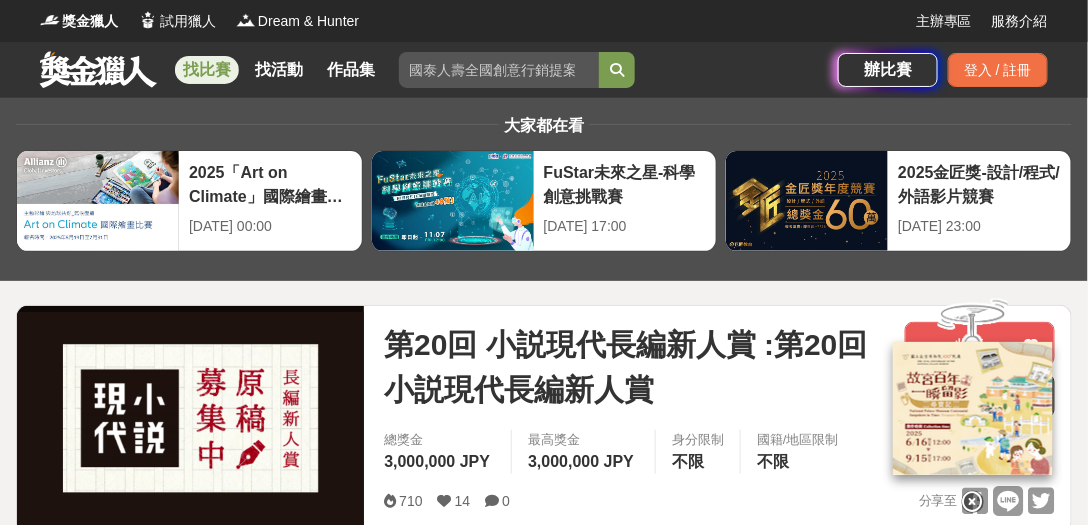click at bounding box center (617, 70) 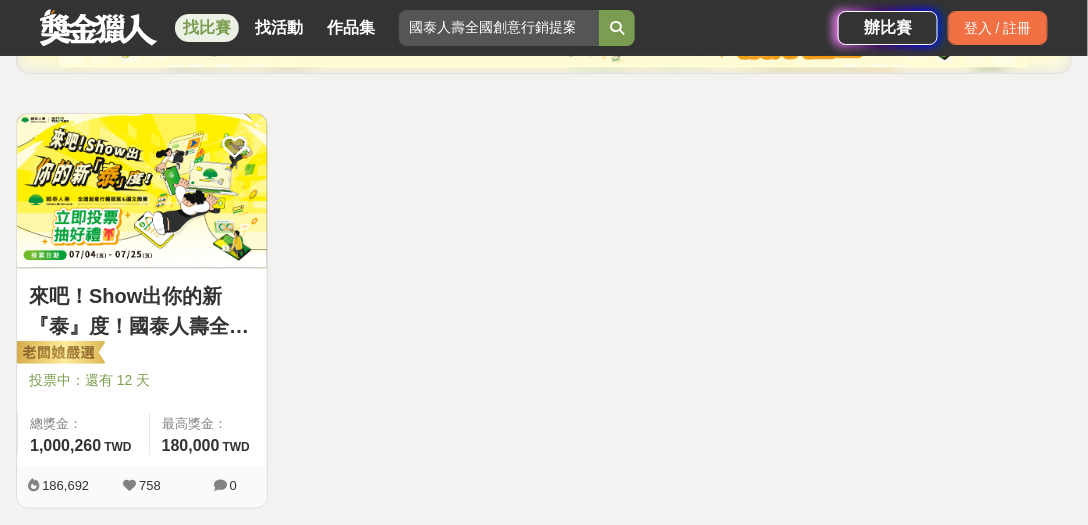 scroll, scrollTop: 400, scrollLeft: 0, axis: vertical 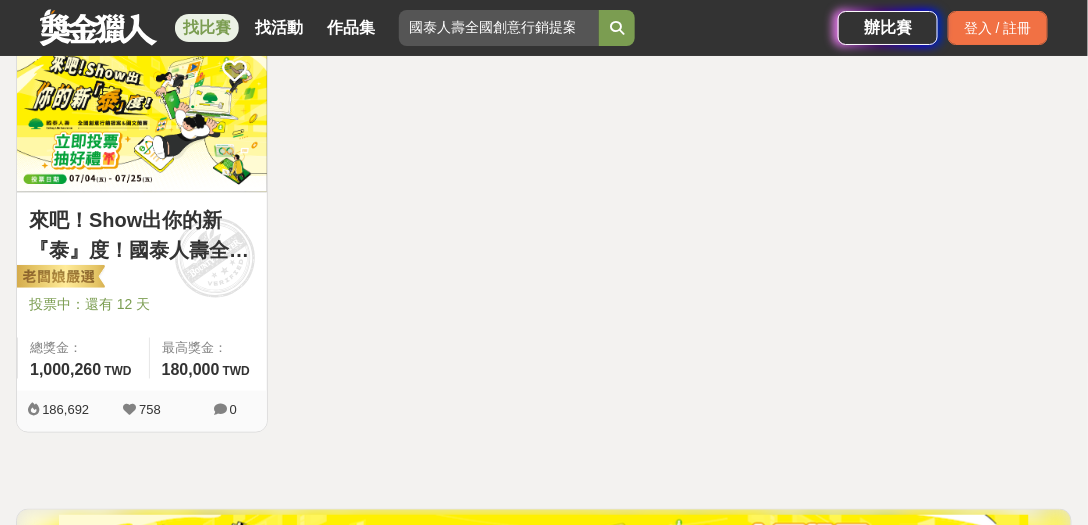 click on "來吧！Show出你的新『泰』度！國泰人壽全國創意行銷提案&圖文競賽" at bounding box center [142, 235] 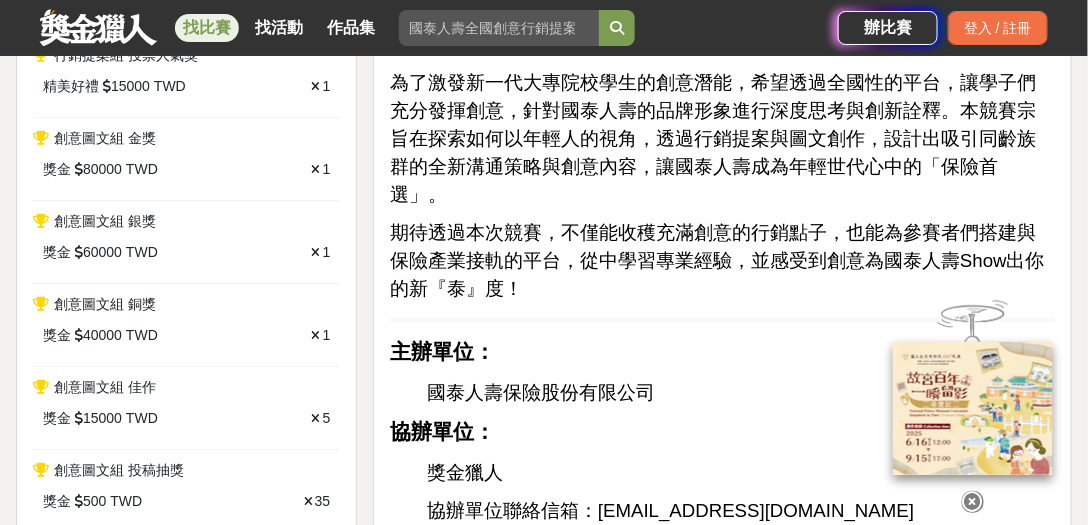 scroll, scrollTop: 1542, scrollLeft: 0, axis: vertical 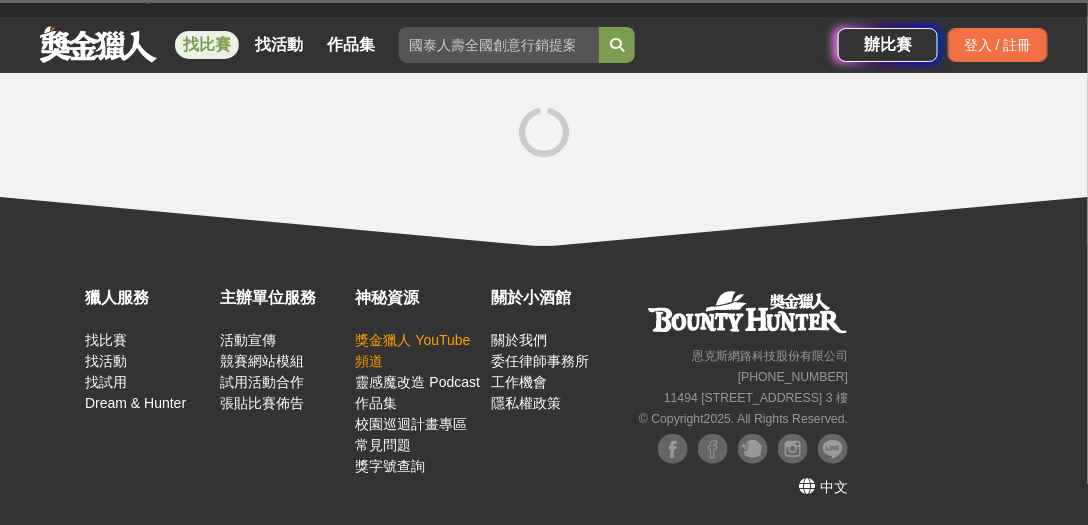 click on "獎金獵人 試用獵人 Dream & Hunter 主辦專區 服務介紹 找比賽 找活動 作品集 辦比賽 登入 / 註冊 獵人服務 找比賽 找活動 找試用 Dream & Hunter 主辦單位服務 活動宣傳 競賽網站模組 試用活動合作  張貼比賽佈告 神秘資源 獎金獵人 YouTube 頻道 靈感魔改造 Podcast 作品集 校園巡迴計畫專區 常見問題 獎字號查詢 關於小酒館 關於我們 委任律師事務所 工作機會 隱私權政策 恩克斯網路科技股份有限公司 +886 2 7730 7613 11494 台北市內湖區民權東路六段 11 巷 37 號 3 樓 © Copyright  2025 . All Rights Reserved. 中文 © Copyright  2025 . All Rights Reserved." at bounding box center [544, 250] 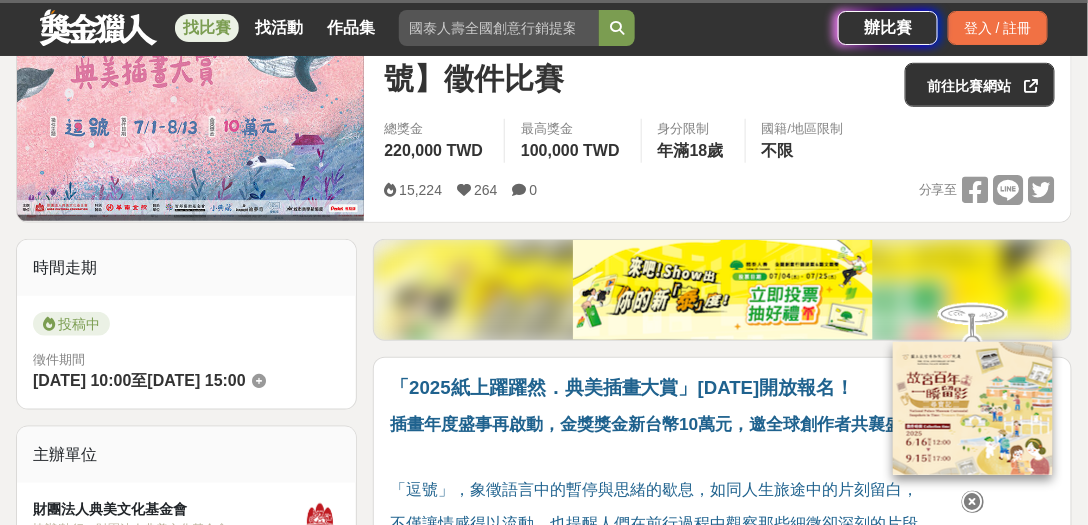 scroll, scrollTop: 654, scrollLeft: 0, axis: vertical 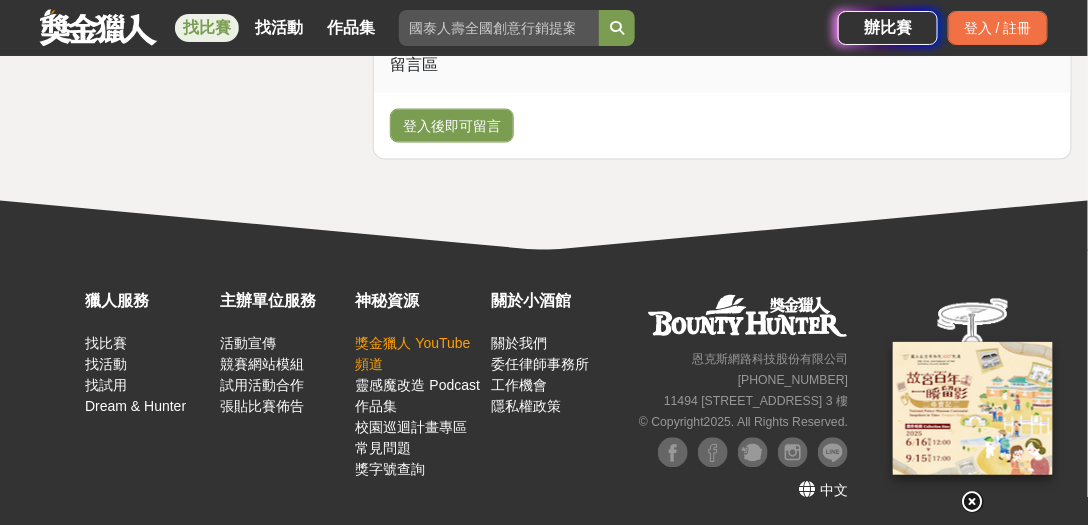 click on "獎金獵人 YouTube 頻道" at bounding box center (413, 354) 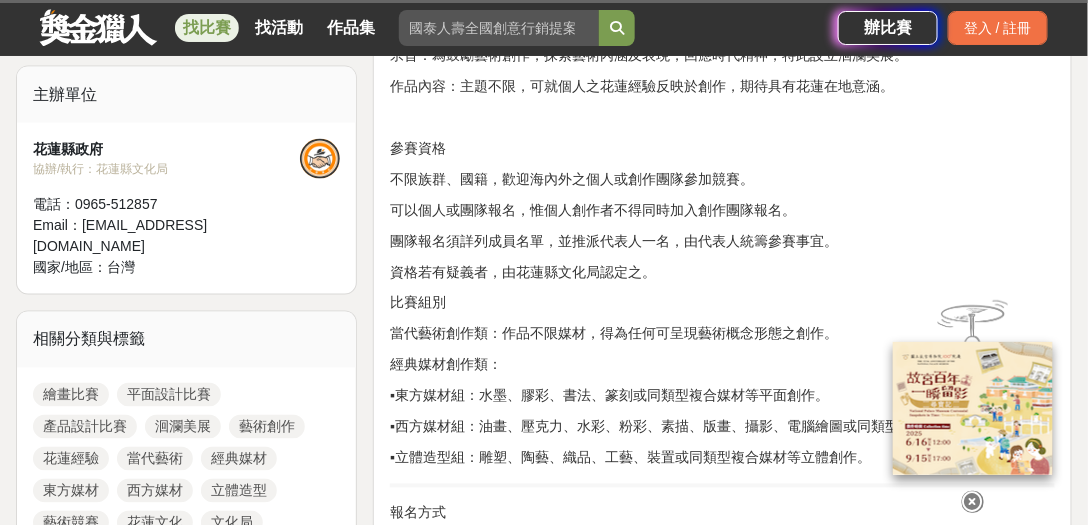 scroll, scrollTop: 654, scrollLeft: 0, axis: vertical 